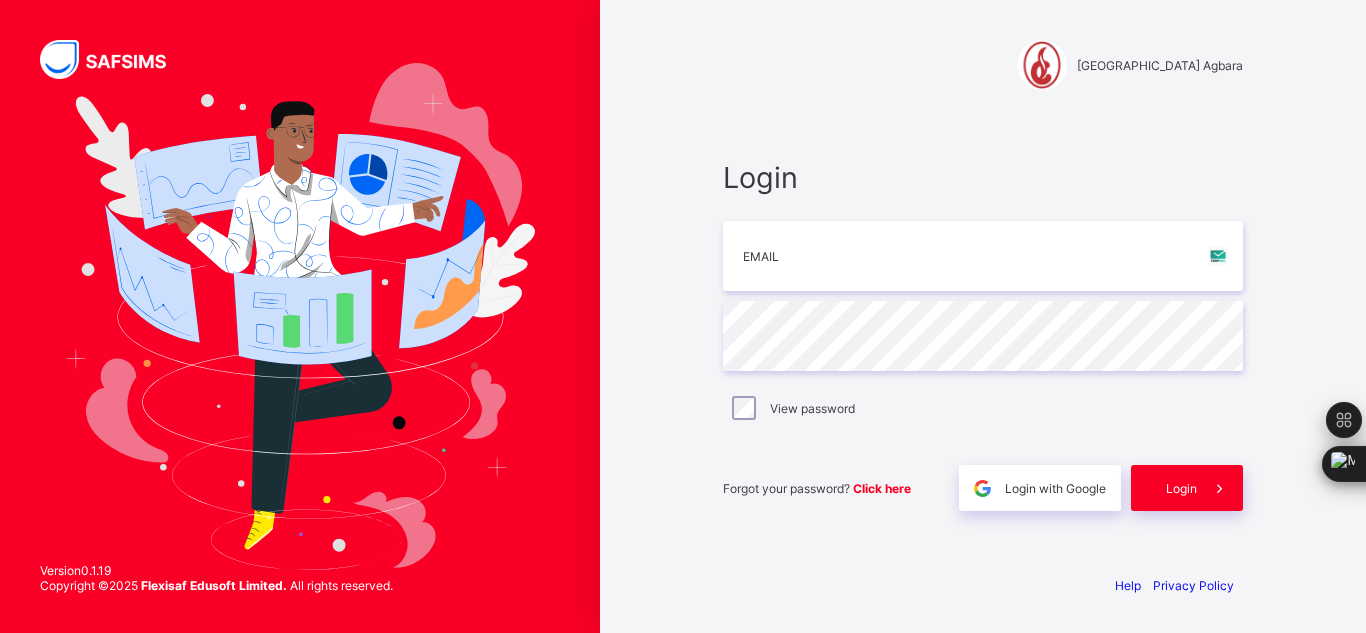 scroll, scrollTop: 0, scrollLeft: 0, axis: both 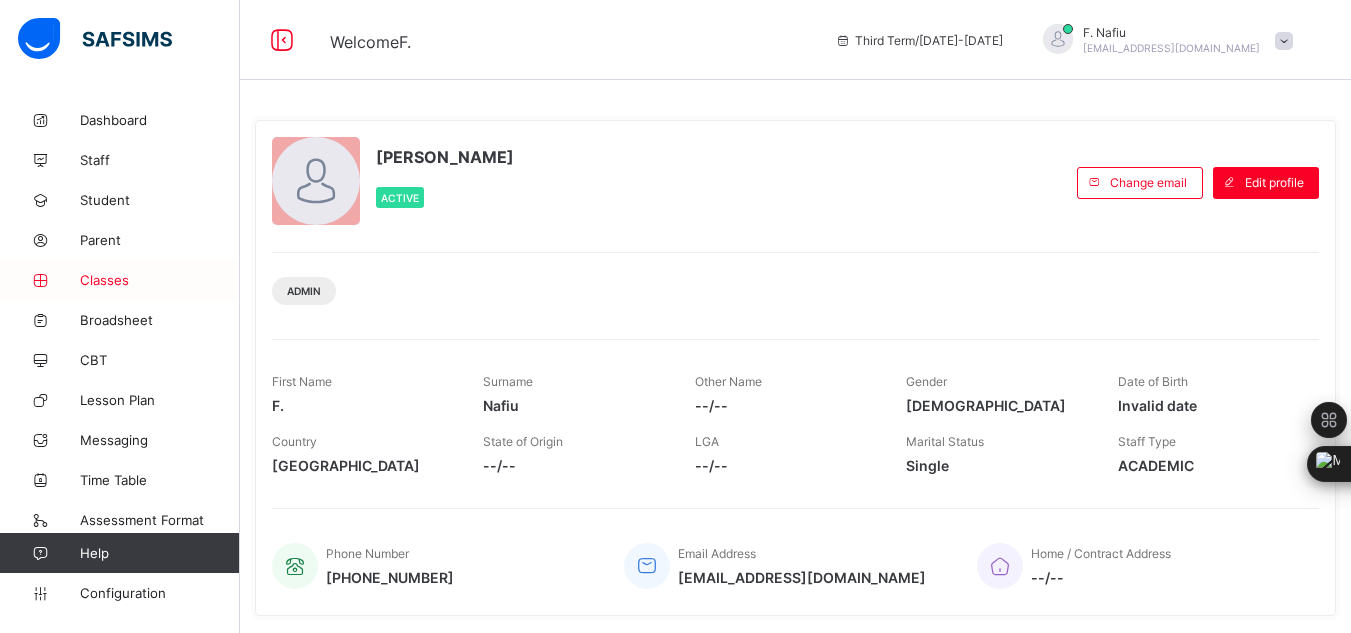 click on "Classes" at bounding box center (160, 280) 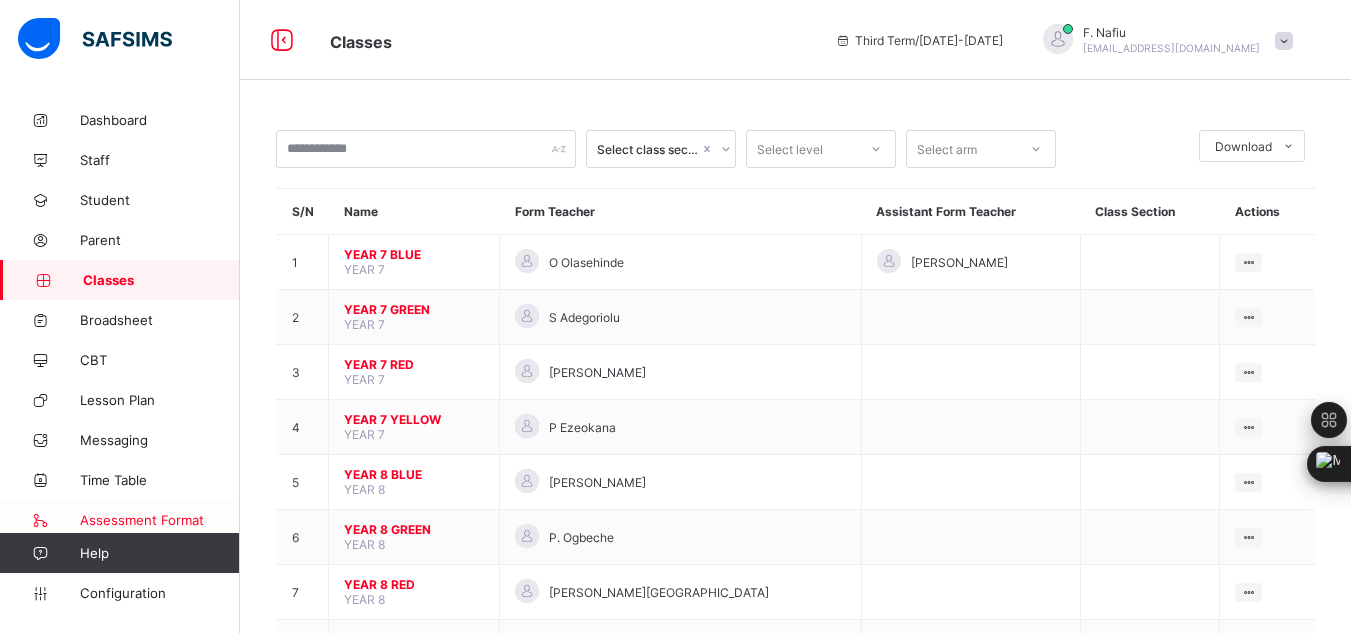 click on "Assessment Format" at bounding box center (160, 520) 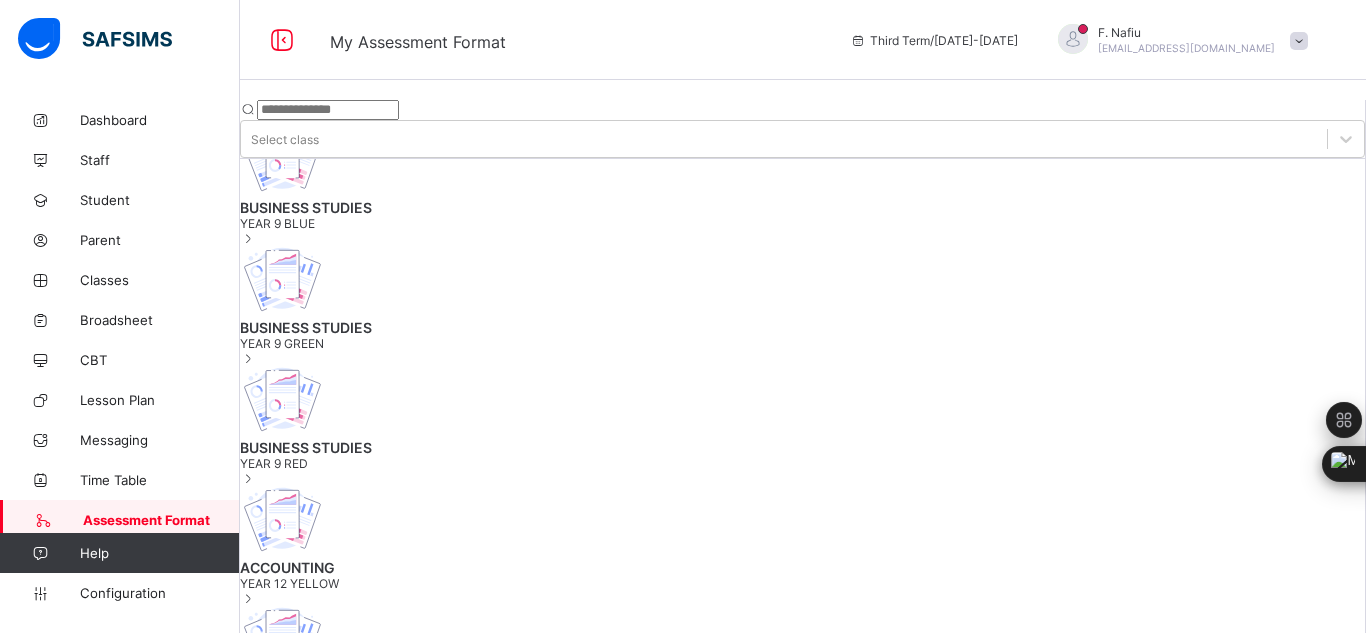 scroll, scrollTop: 240, scrollLeft: 0, axis: vertical 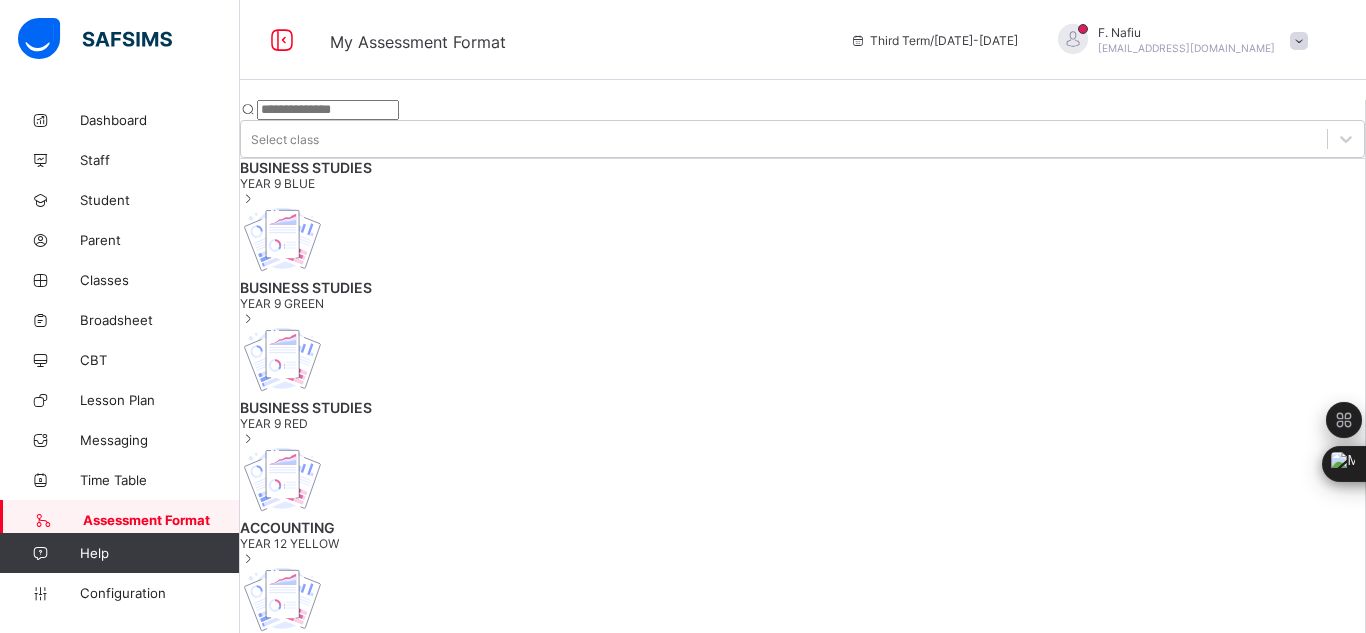 click on "COMMERCE" at bounding box center (802, 767) 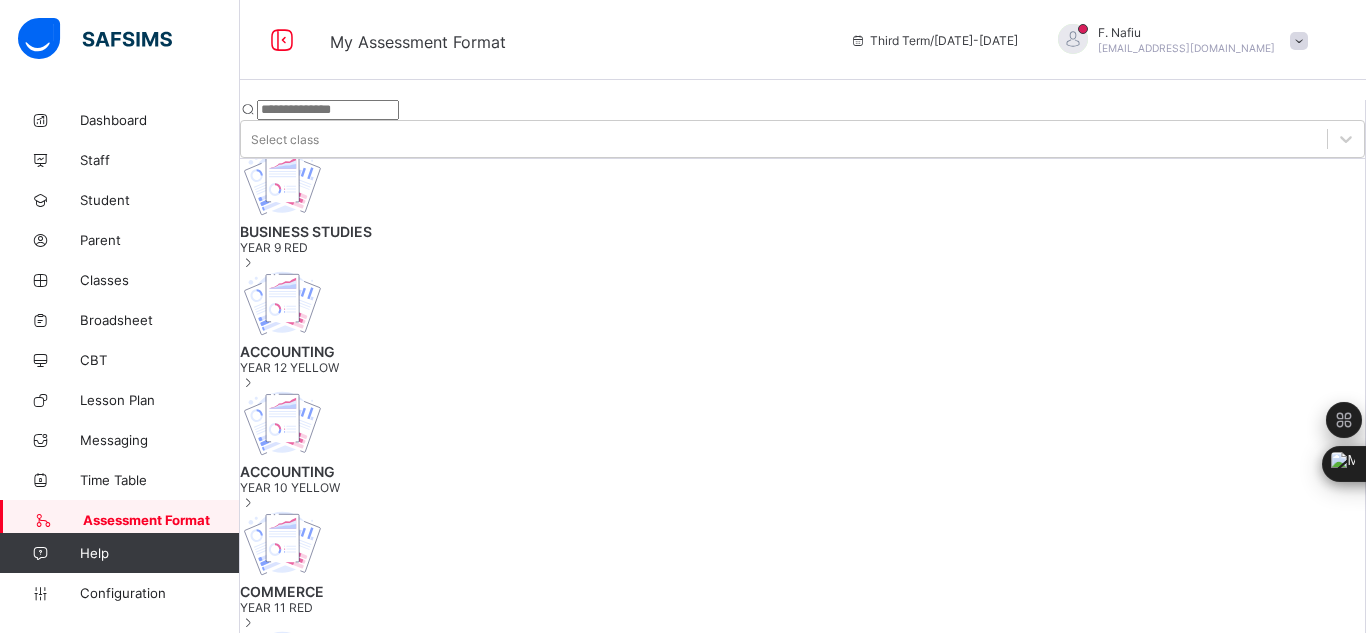 scroll, scrollTop: 440, scrollLeft: 0, axis: vertical 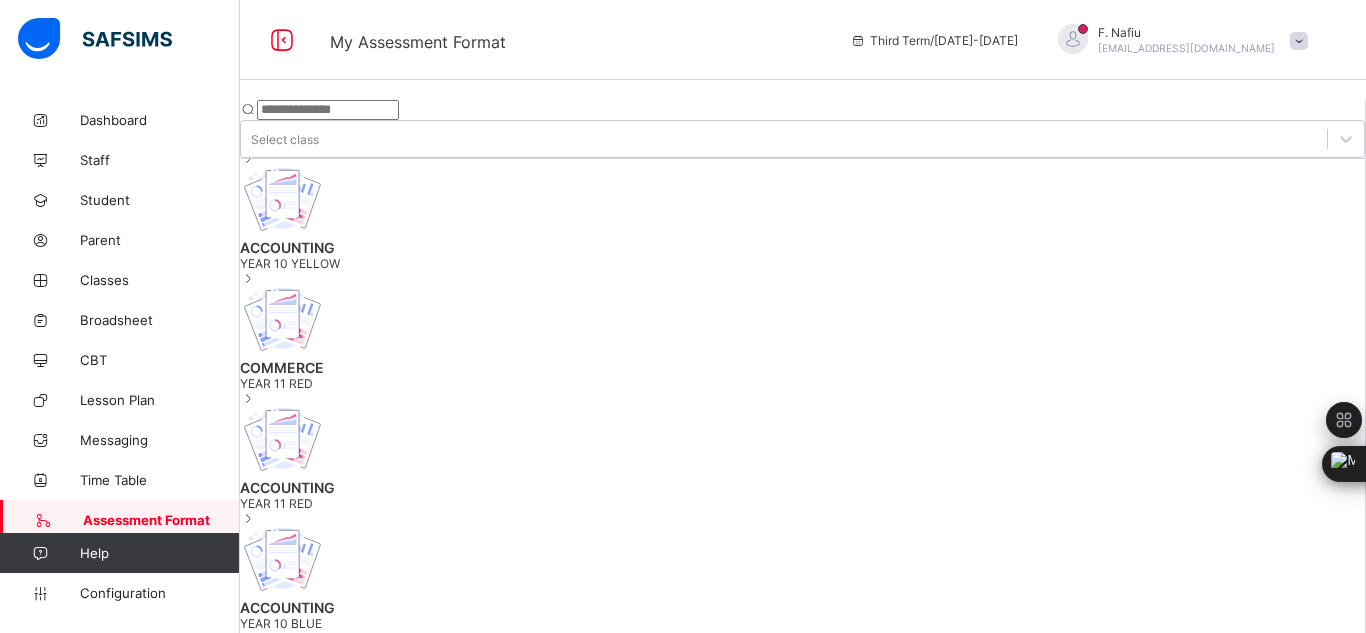 click on "YEAR 11 BLUE" at bounding box center (802, 863) 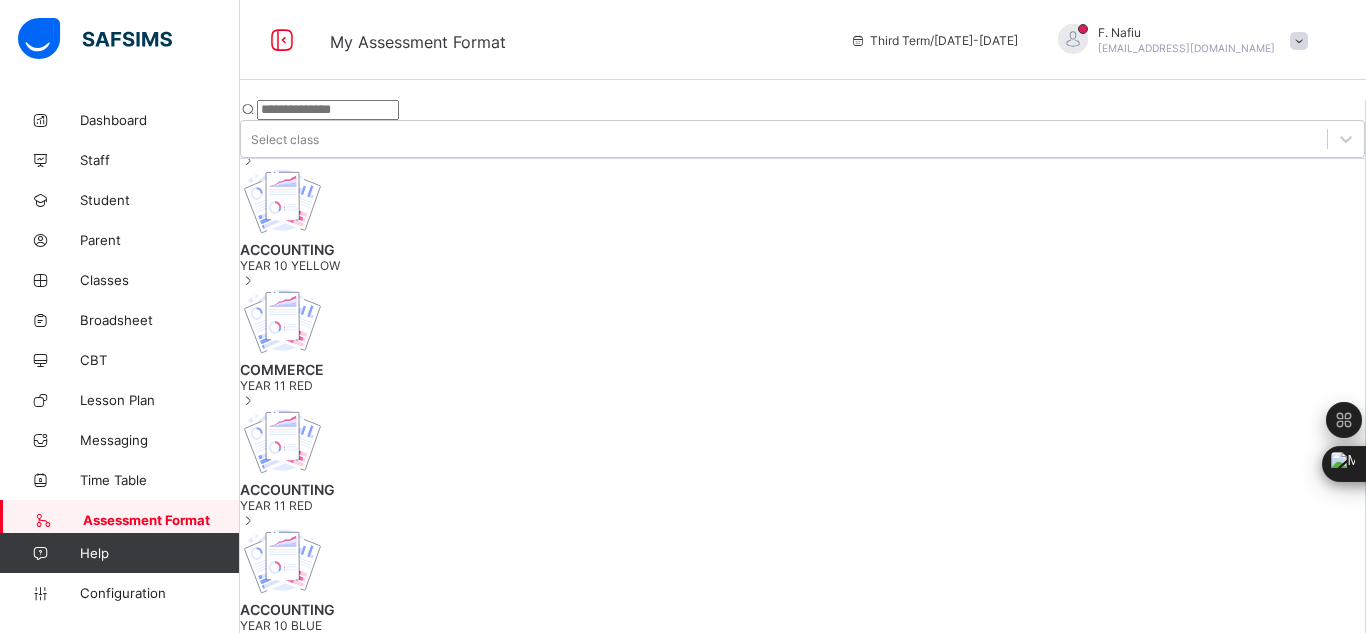 click at bounding box center (352, 1072) 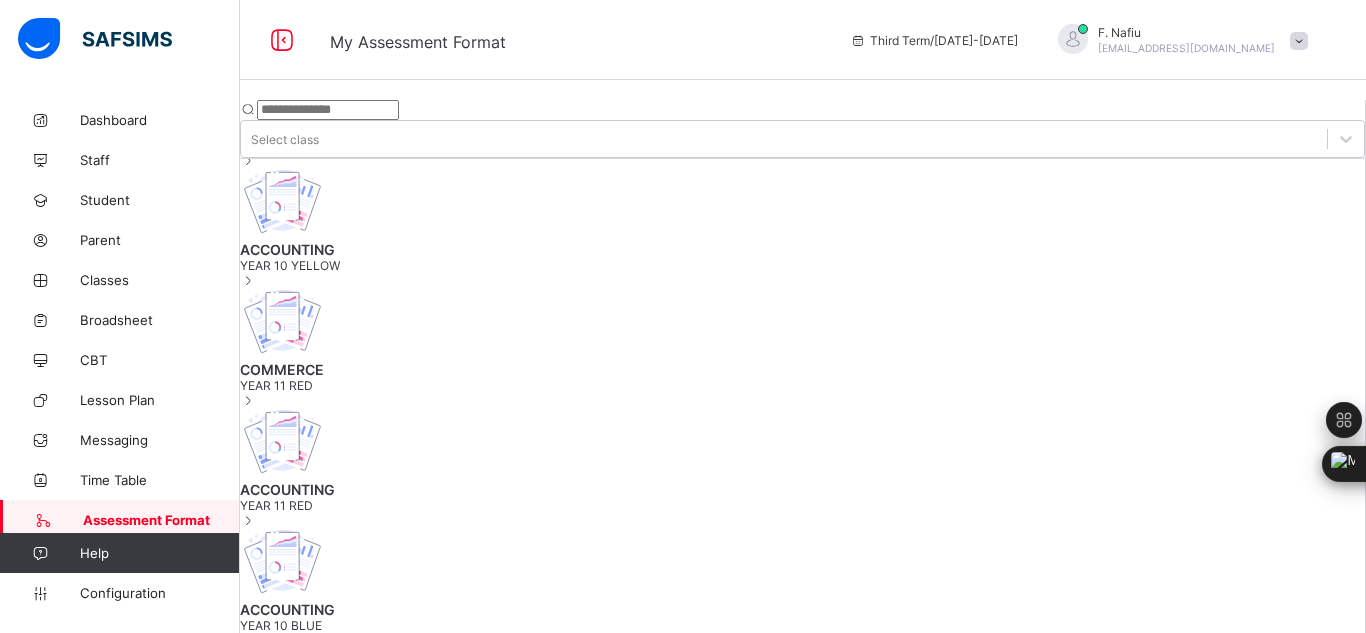 type on "*****" 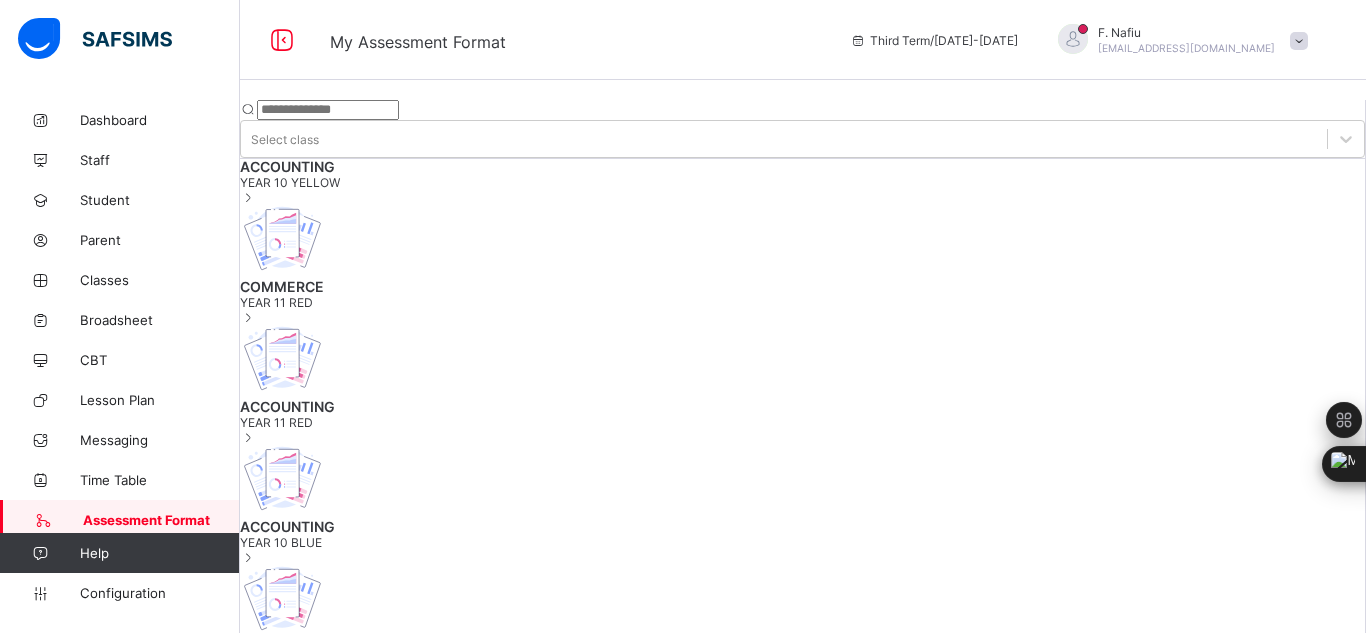 scroll, scrollTop: 758, scrollLeft: 0, axis: vertical 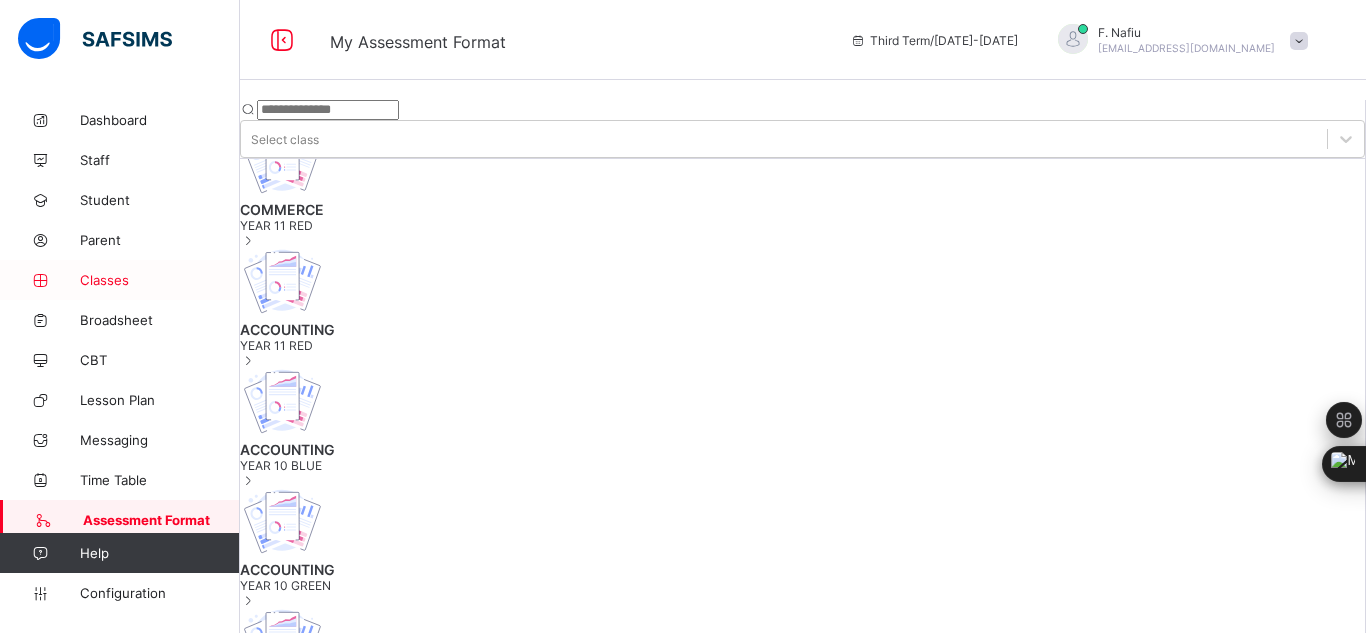 click on "Classes" at bounding box center (120, 280) 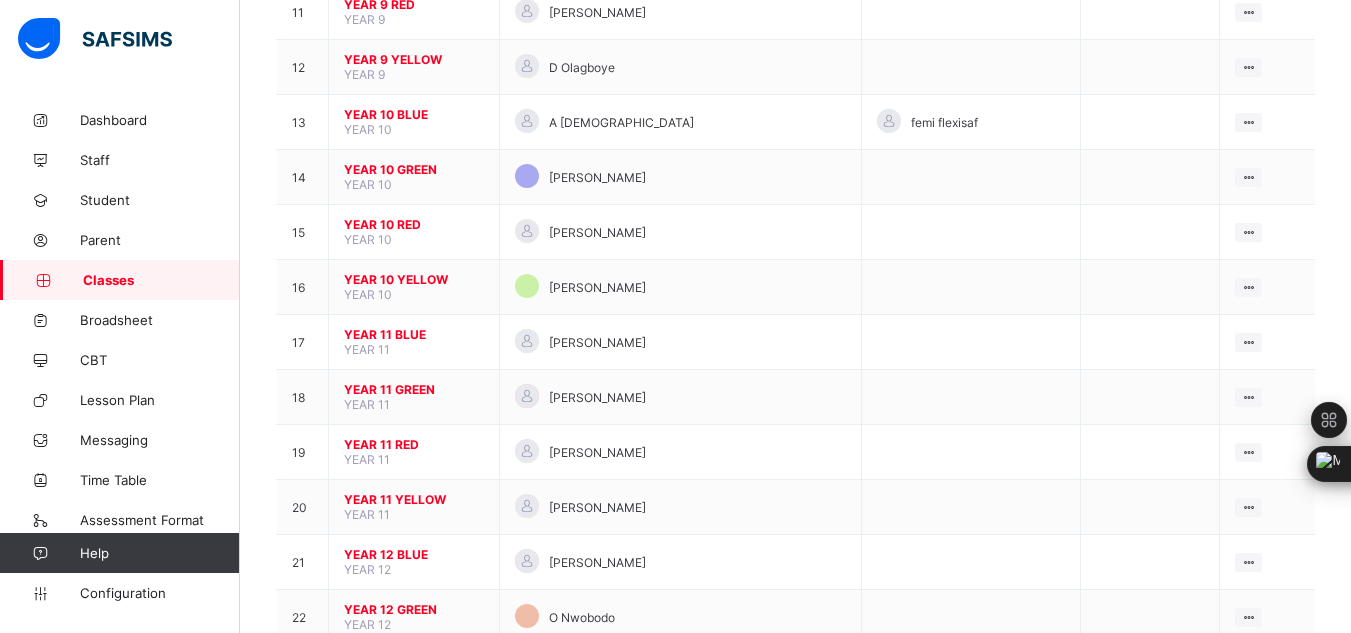 scroll, scrollTop: 853, scrollLeft: 0, axis: vertical 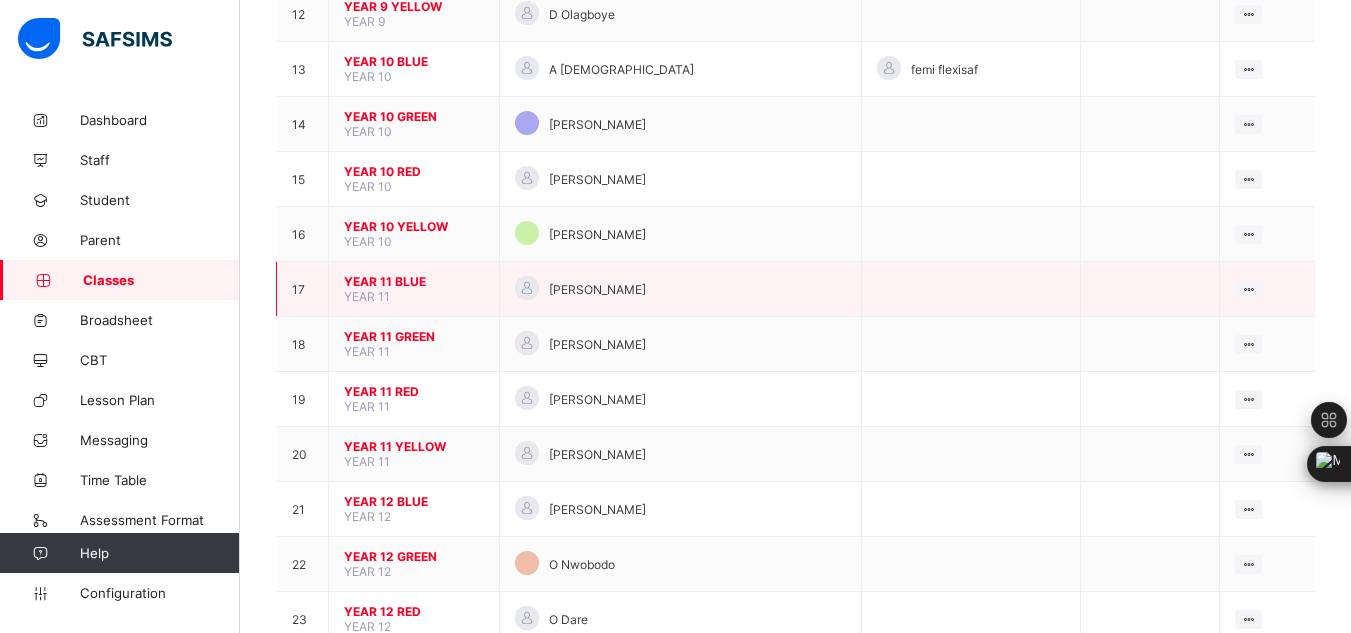 click on "YEAR 11   BLUE" at bounding box center [414, 281] 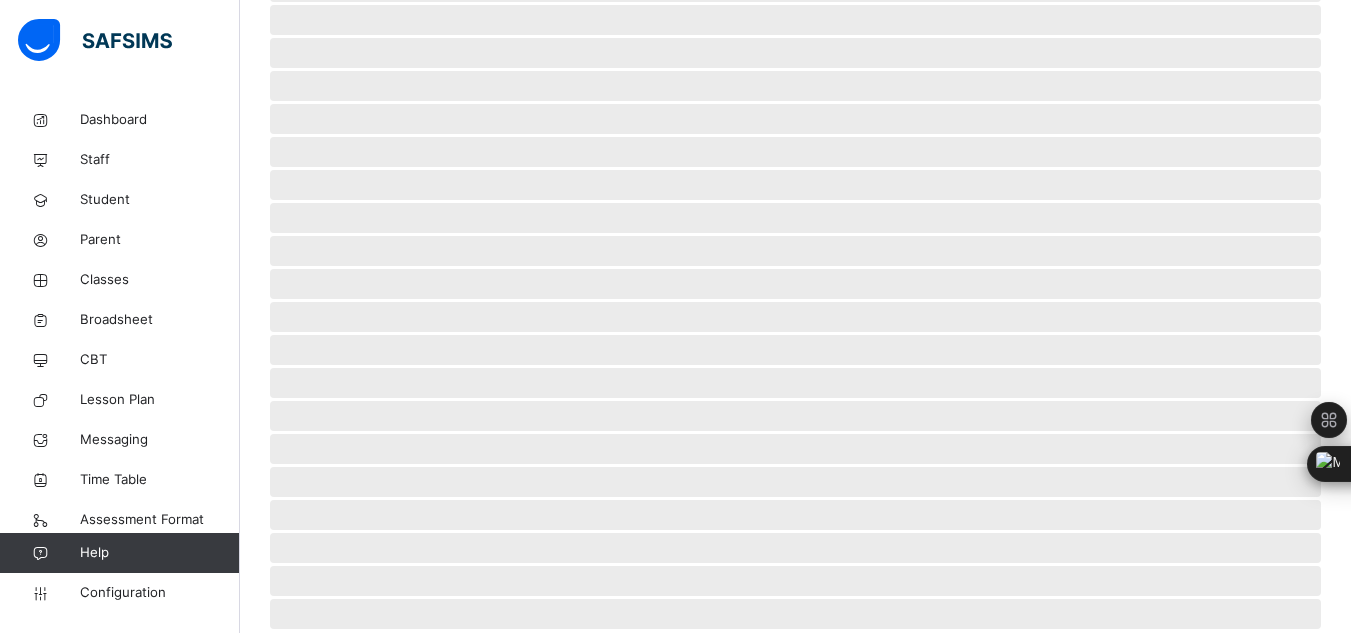 scroll, scrollTop: 0, scrollLeft: 0, axis: both 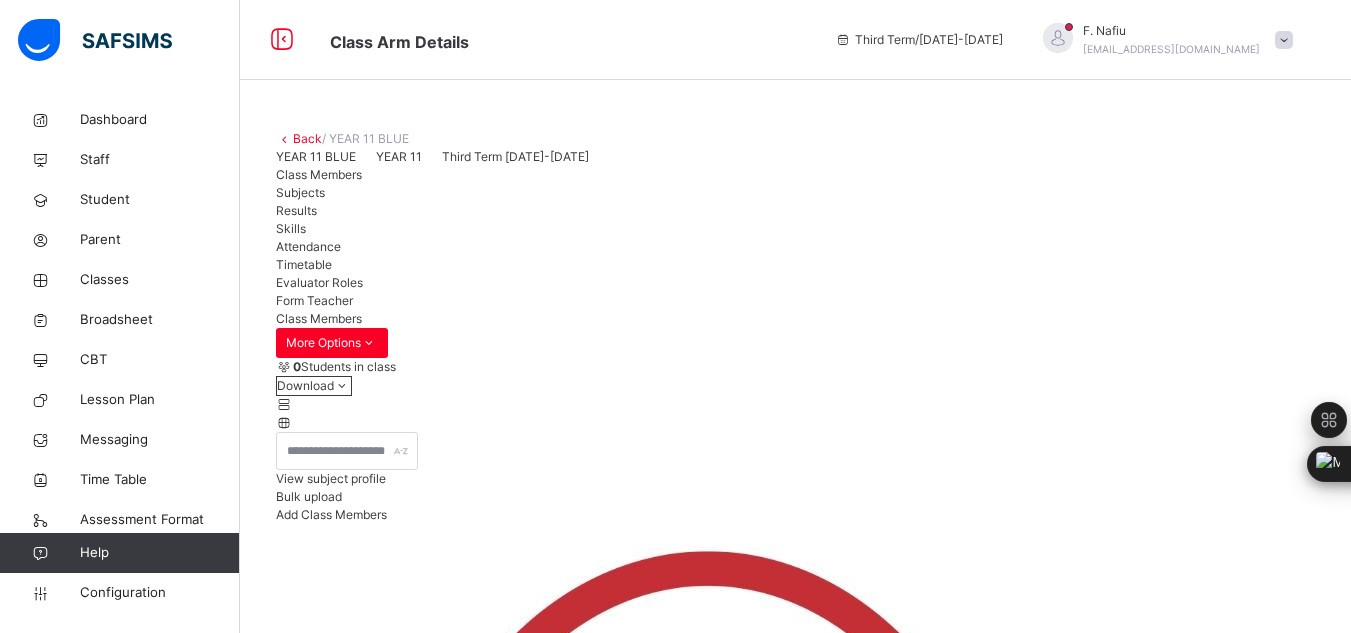 click on "Subjects" at bounding box center (300, 192) 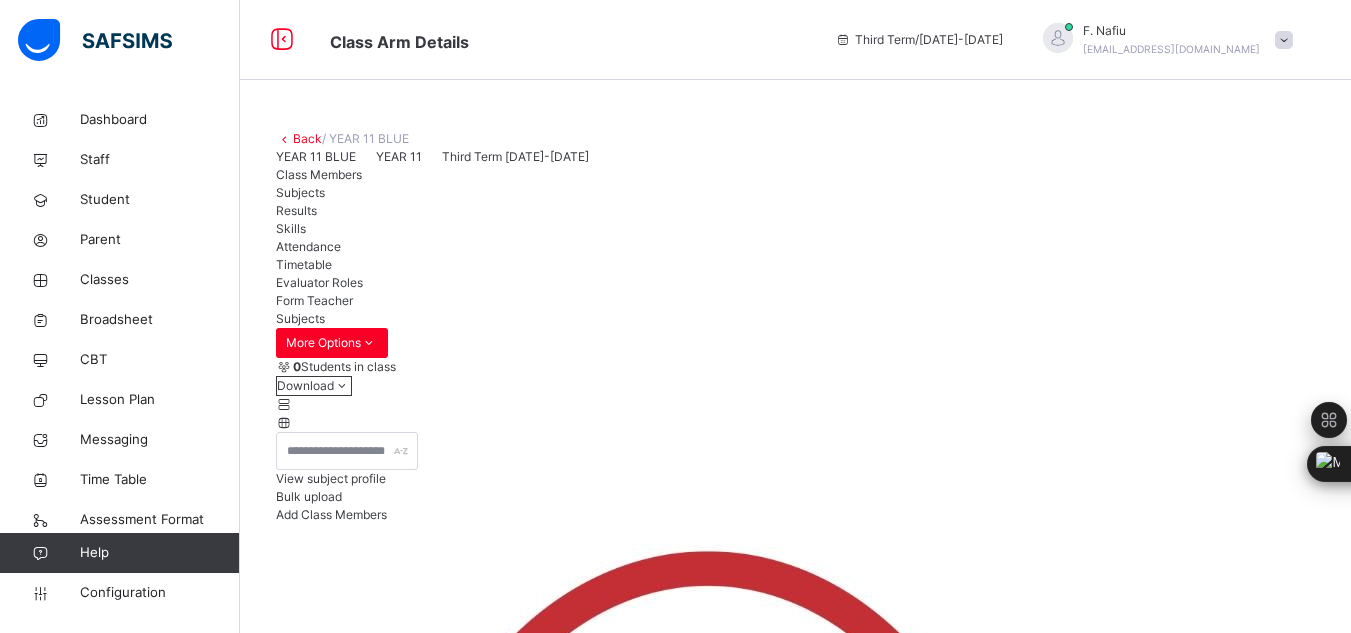 click on "Assess Students" at bounding box center (1215, 3383) 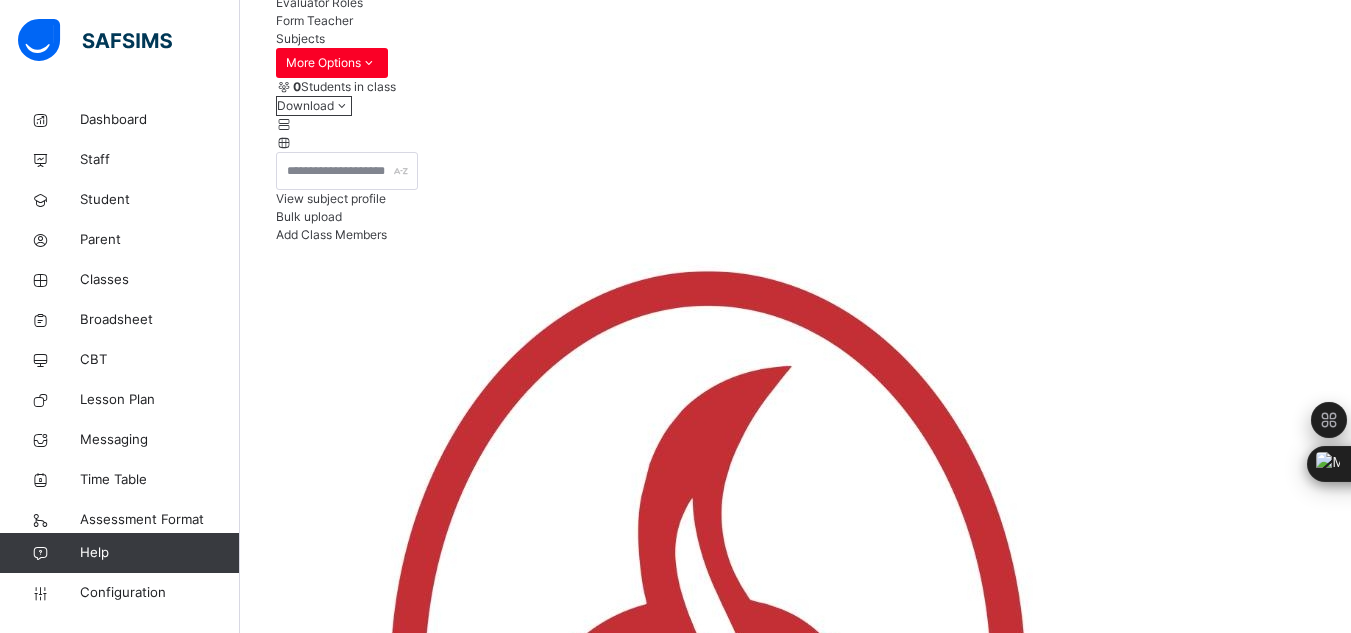 scroll, scrollTop: 320, scrollLeft: 0, axis: vertical 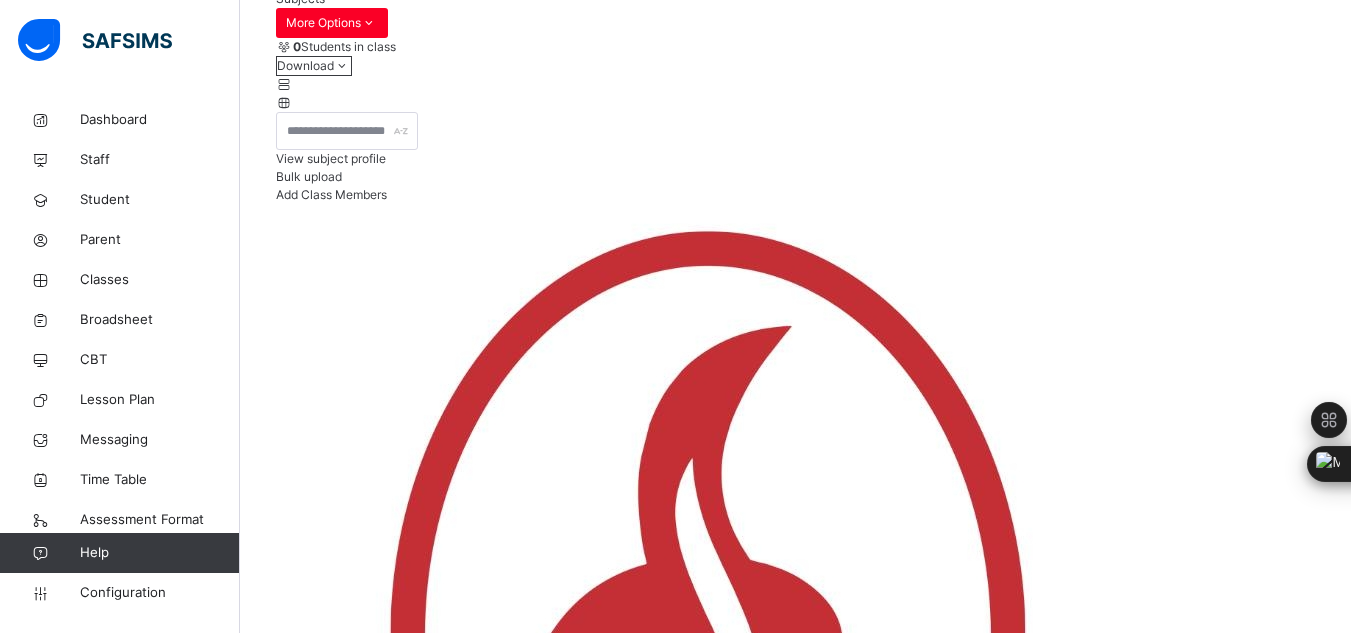 click on "×" at bounding box center [795, 5583] 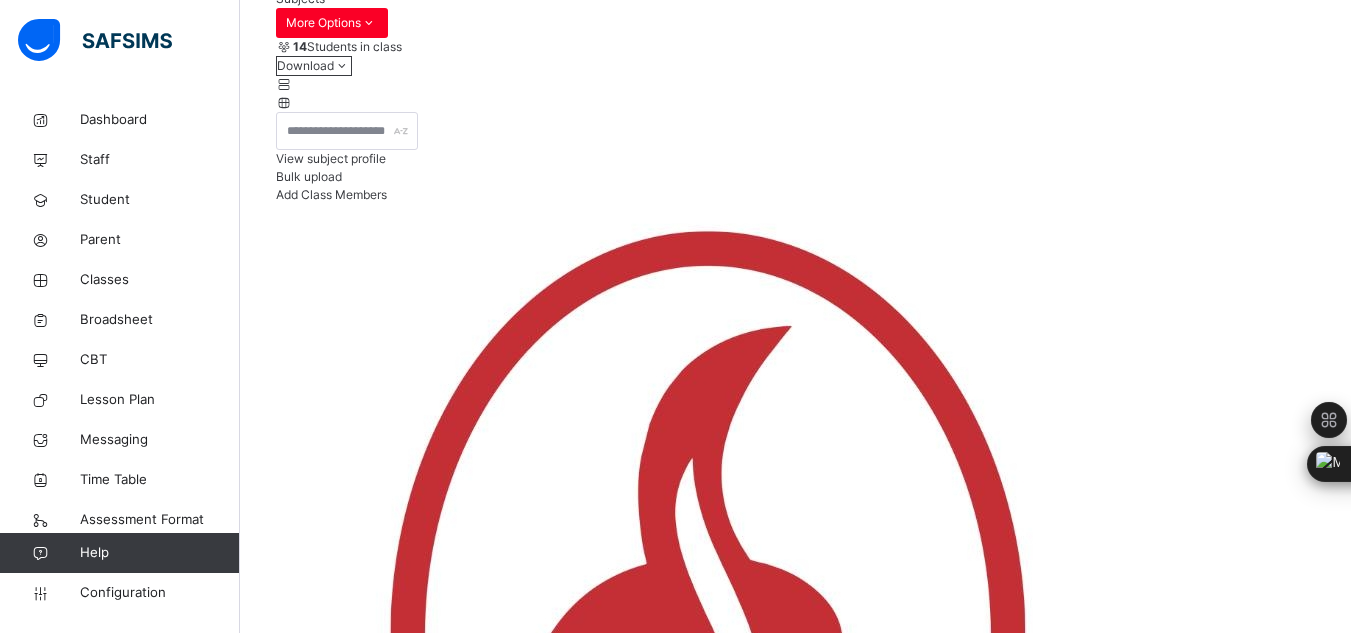 click at bounding box center (1023, 6997) 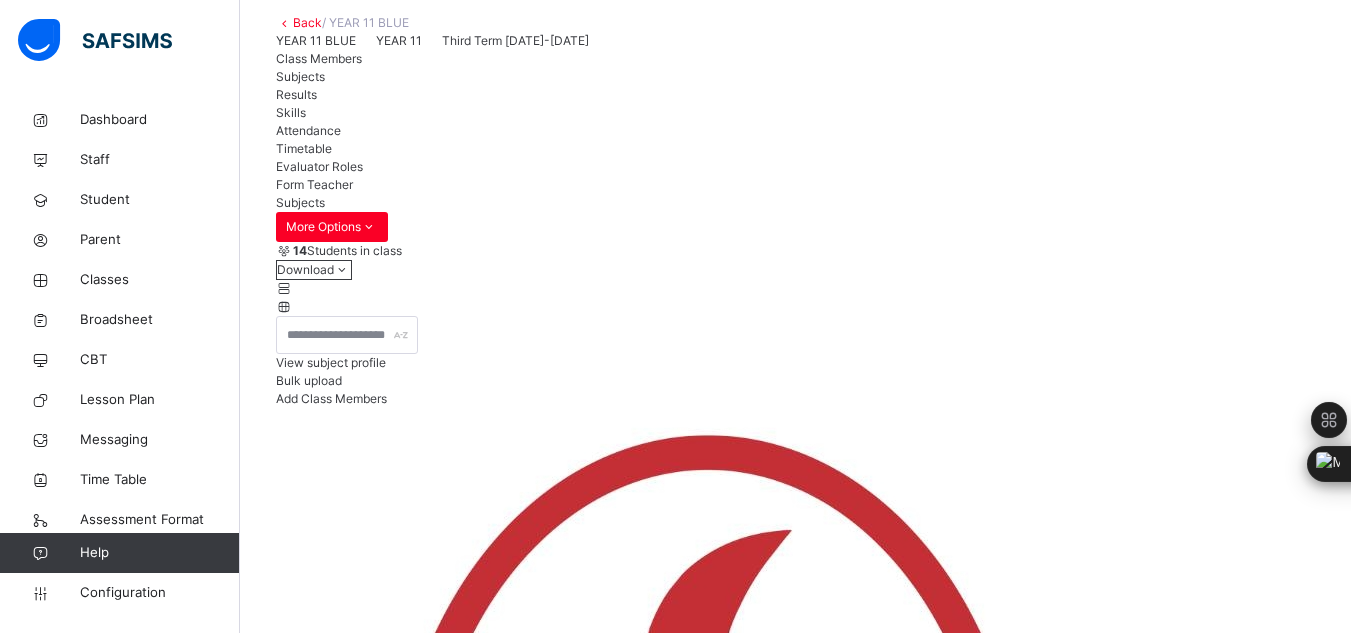 click at bounding box center (2587, 7192) 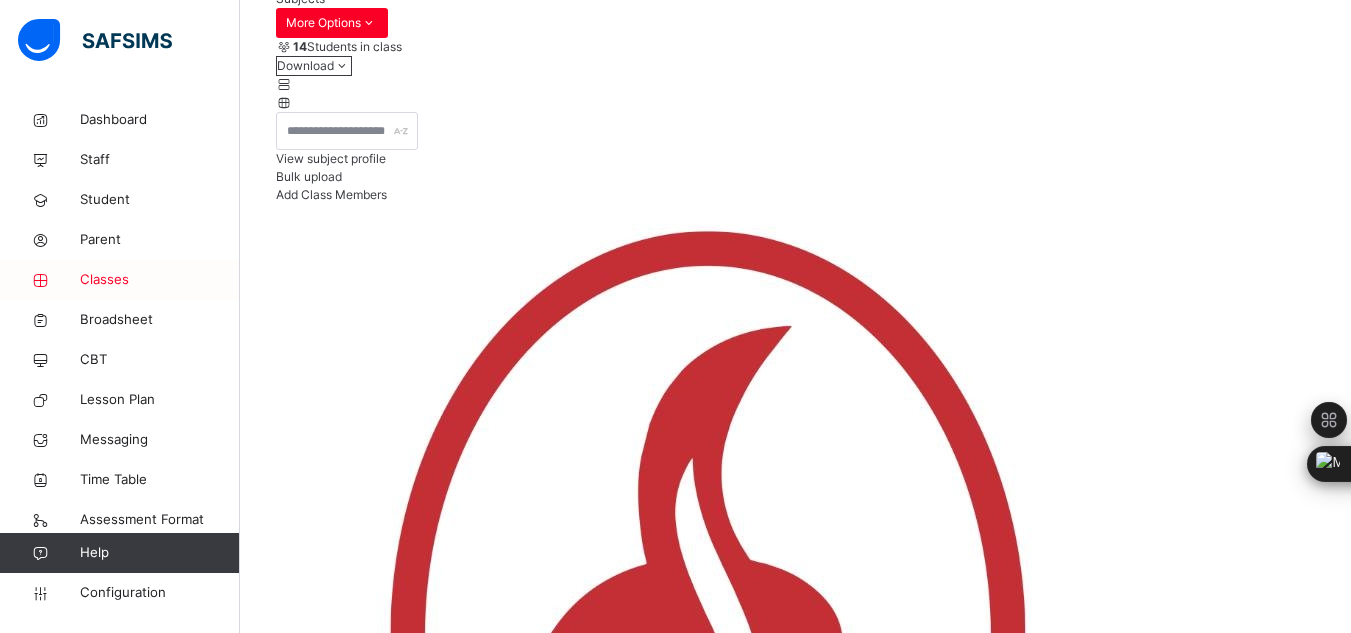 click on "Classes" at bounding box center (160, 280) 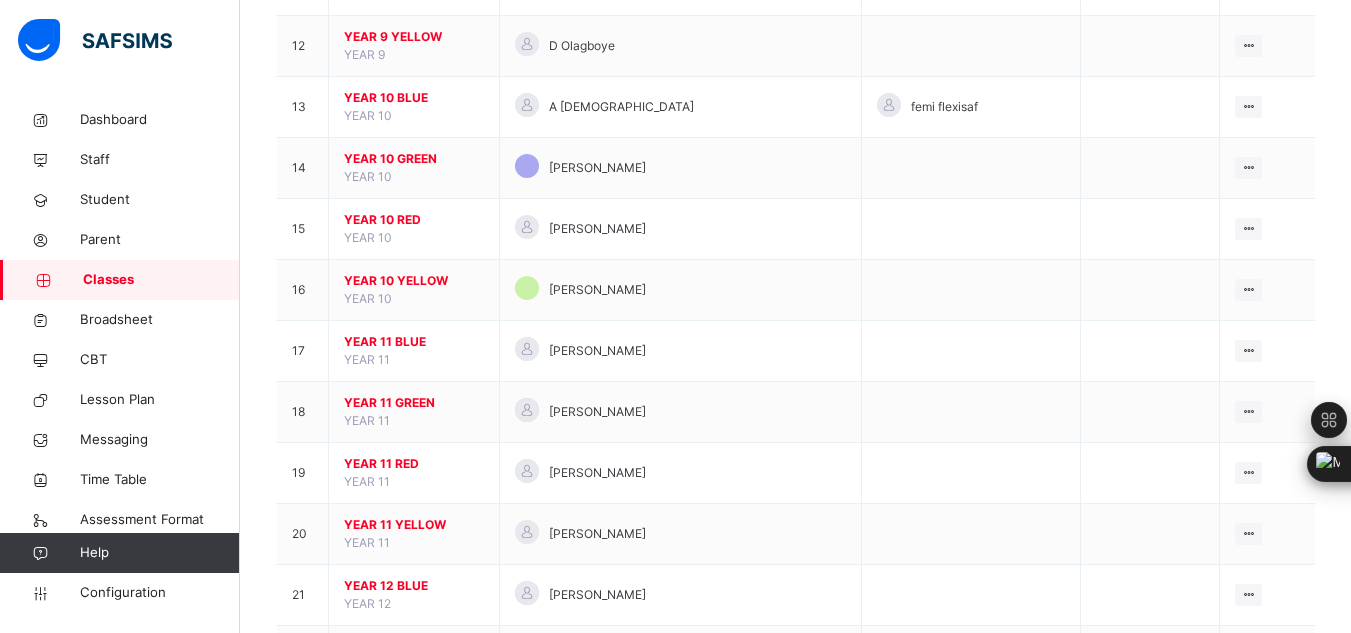 scroll, scrollTop: 894, scrollLeft: 0, axis: vertical 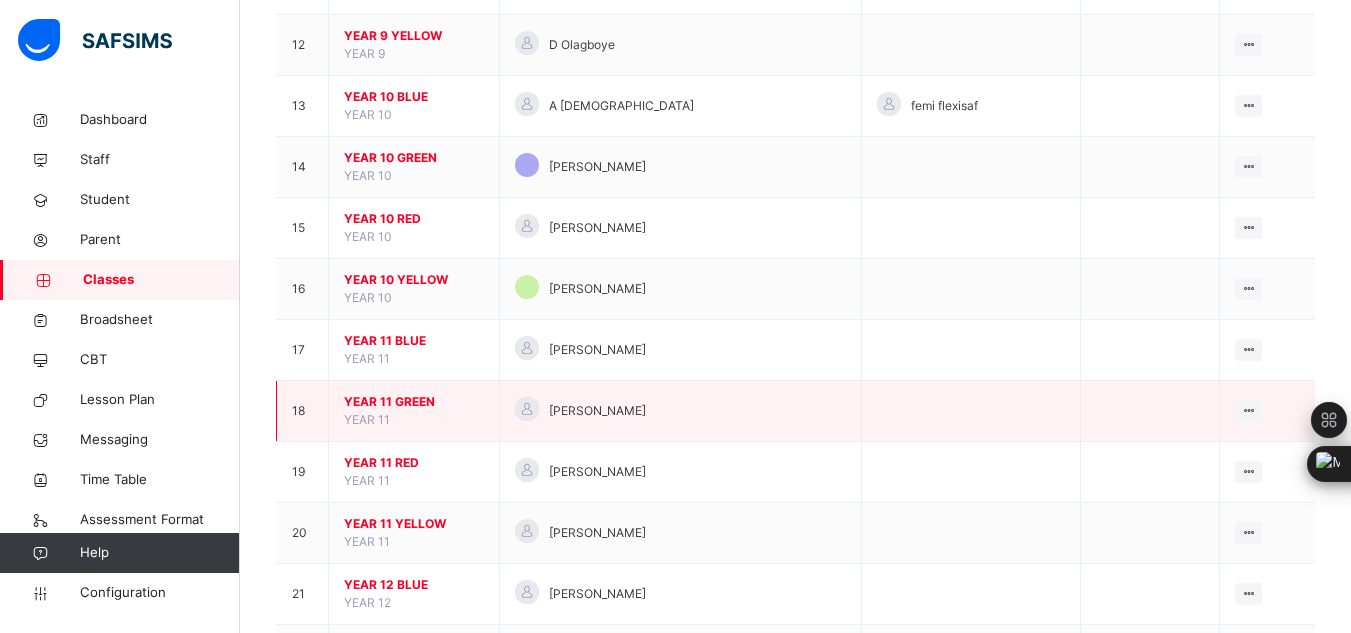 click on "YEAR 11   GREEN" at bounding box center (414, 402) 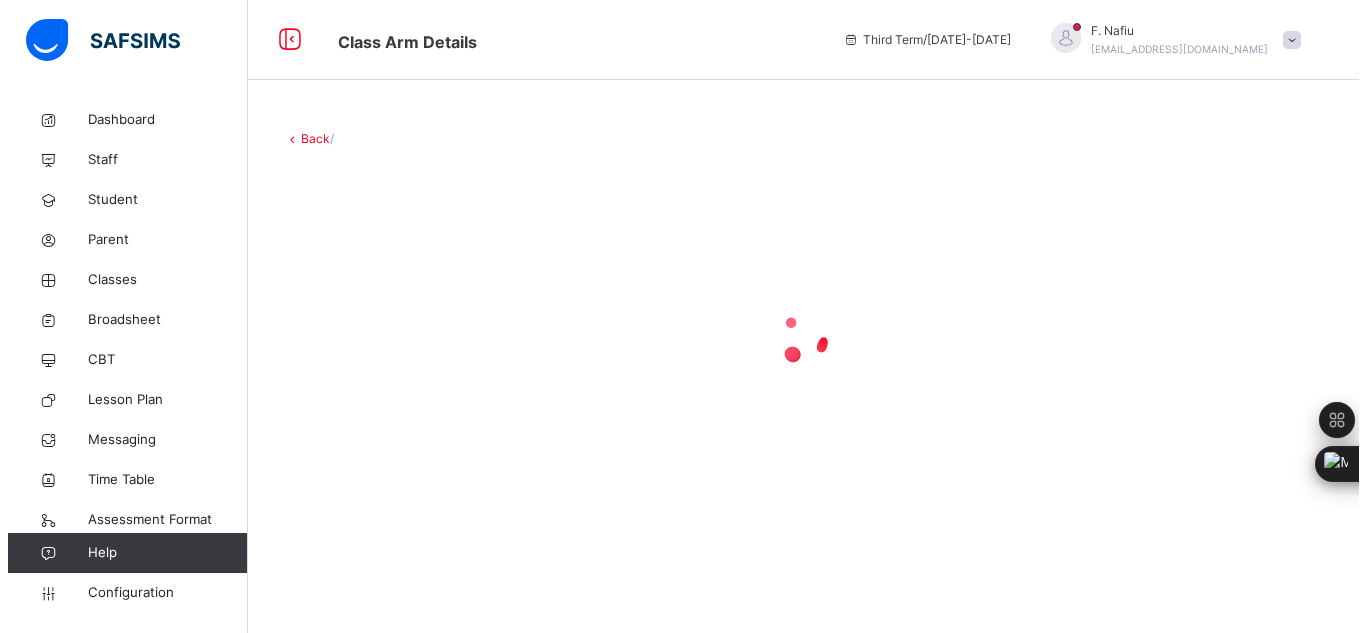 scroll, scrollTop: 0, scrollLeft: 0, axis: both 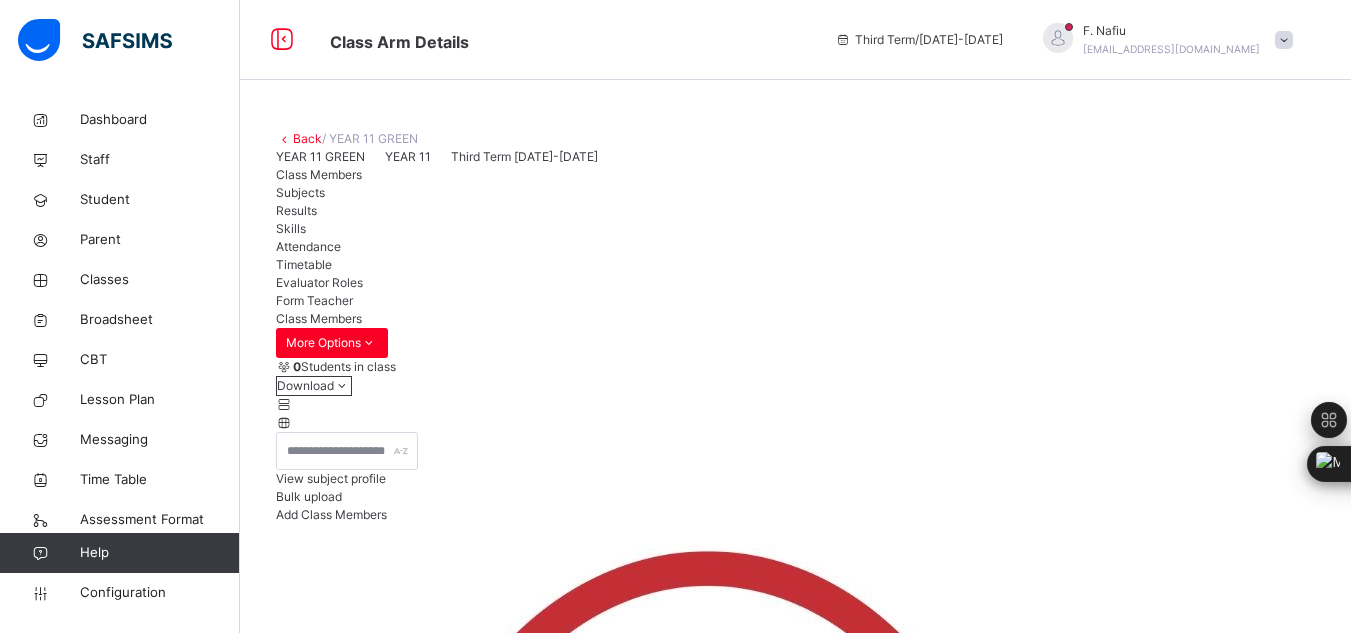 click on "Subjects" at bounding box center (300, 192) 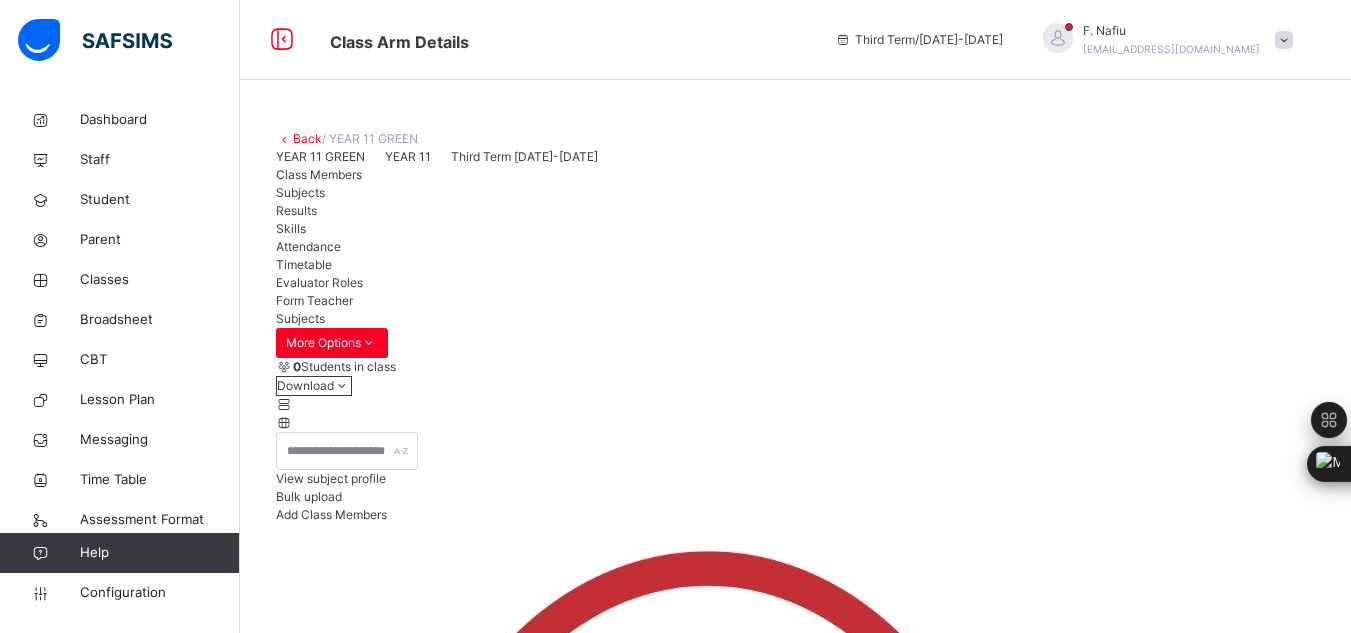 click on "Assess Students" at bounding box center (1253, 3163) 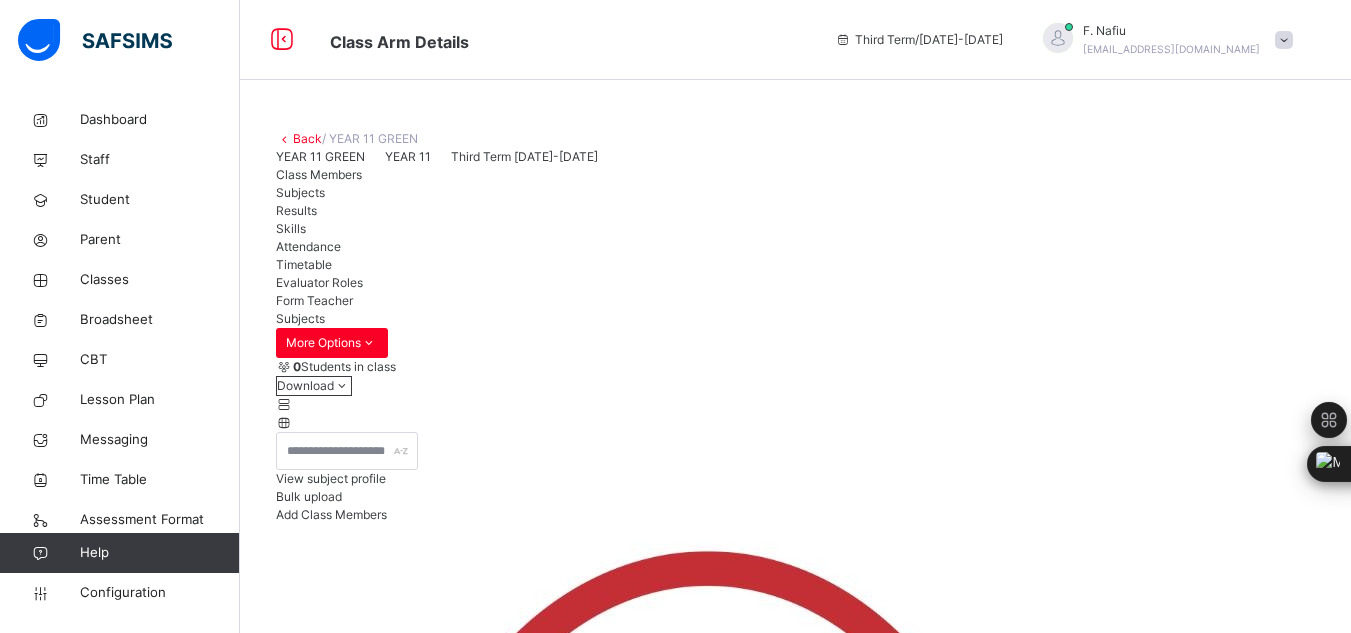 click on "×" at bounding box center [795, 5683] 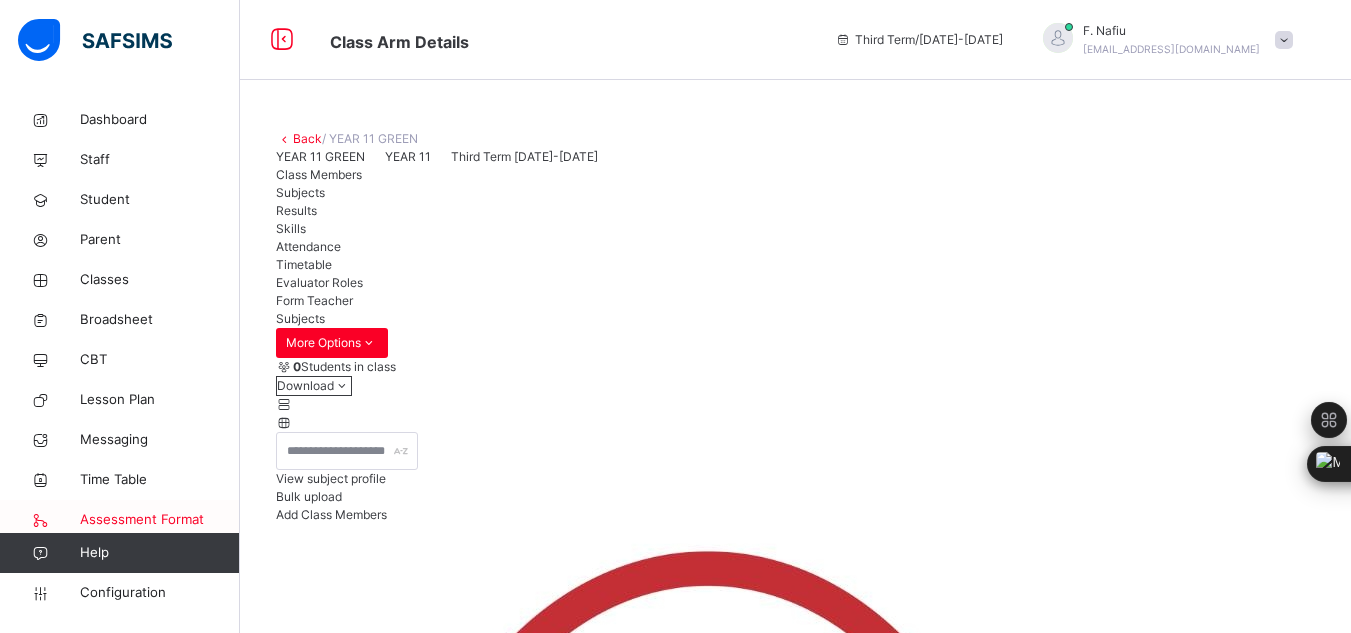 click on "Assessment Format" at bounding box center (160, 520) 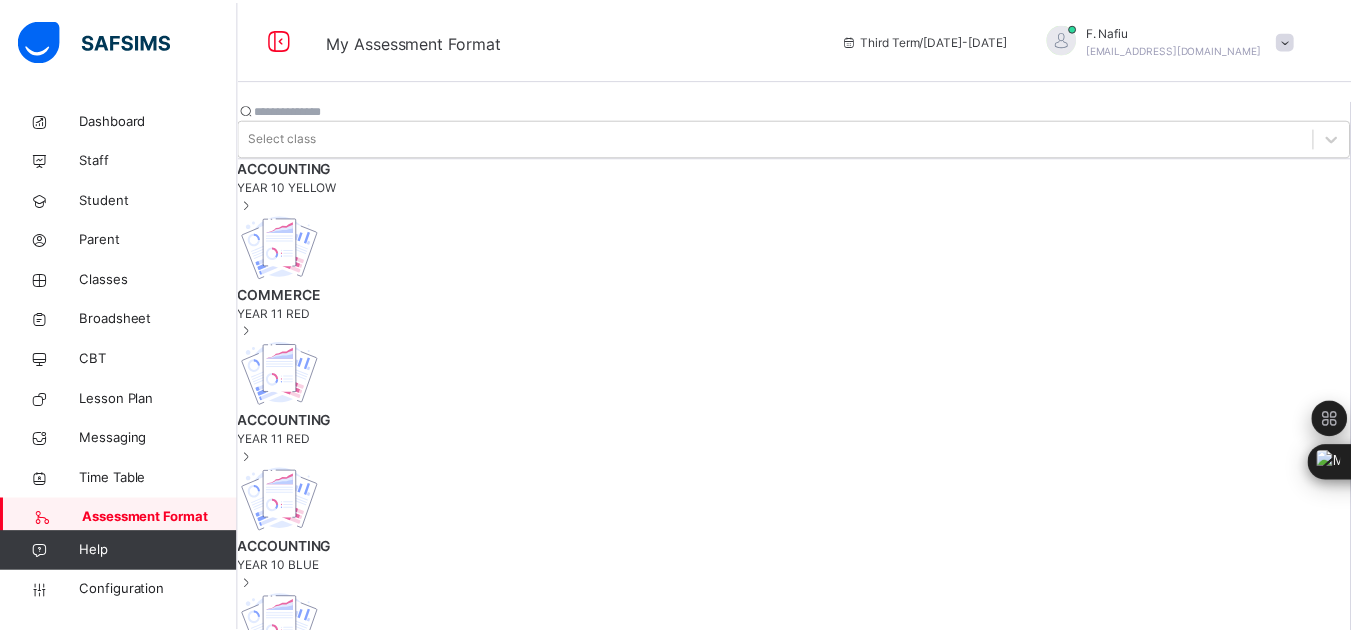 scroll, scrollTop: 839, scrollLeft: 0, axis: vertical 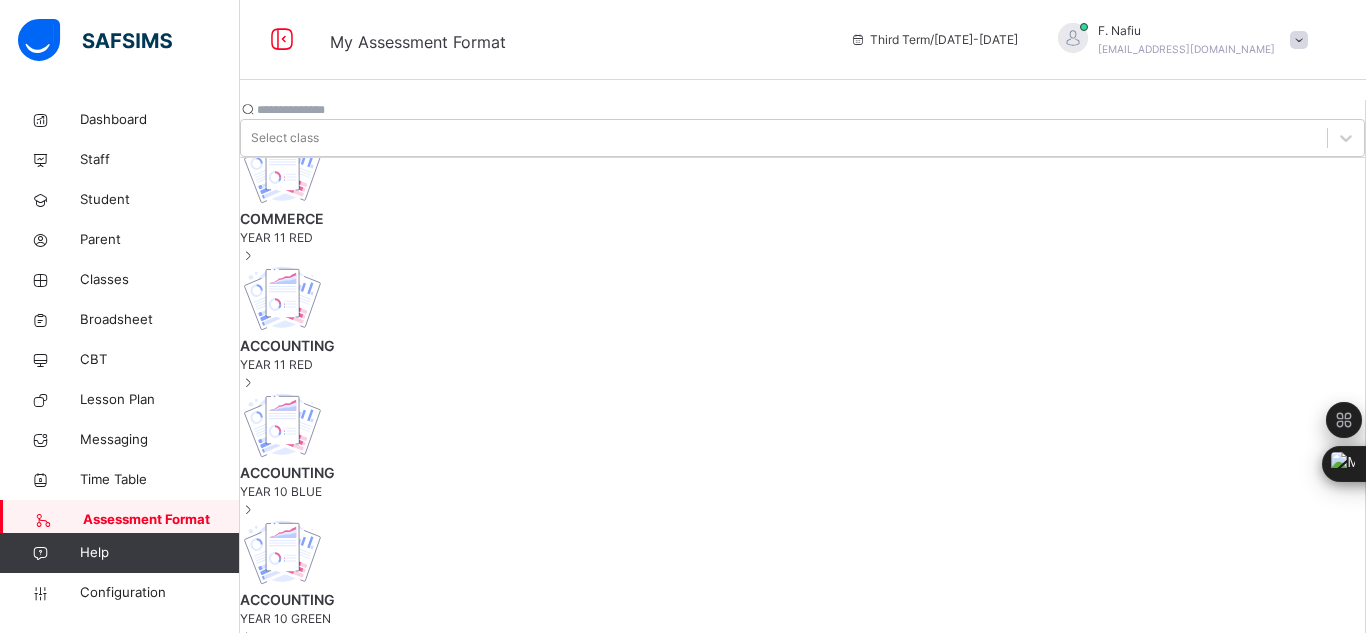 click at bounding box center (240, 991) 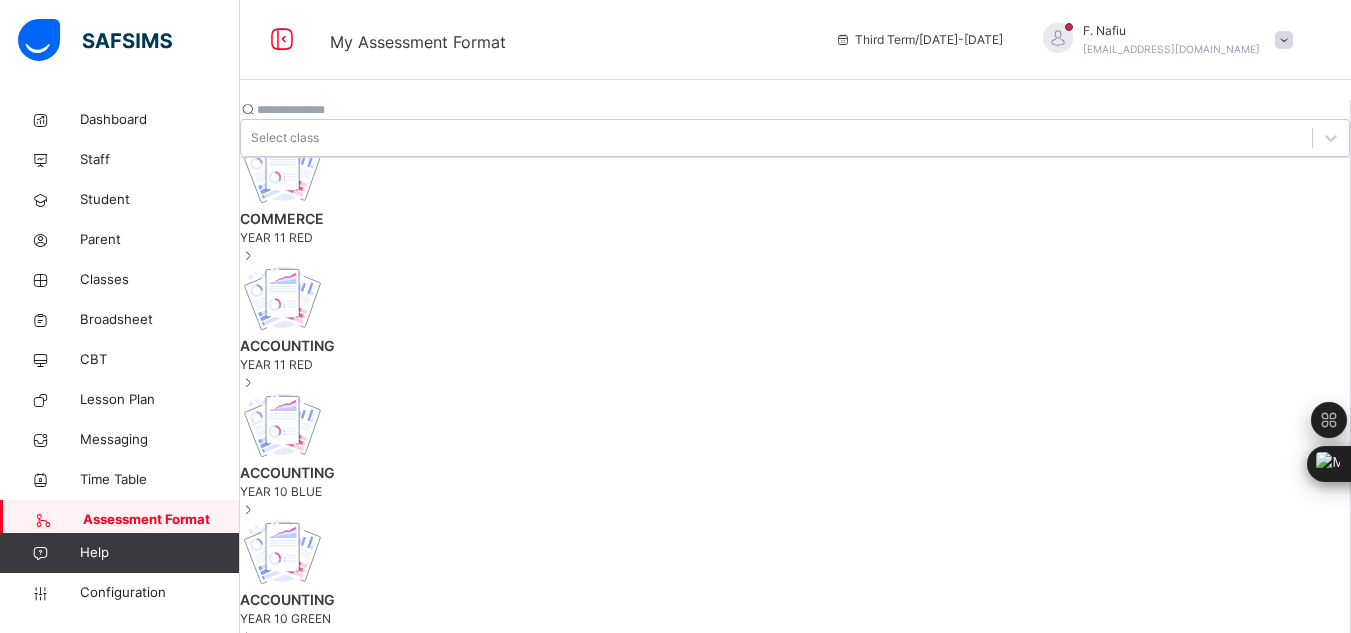 click on "CLASSWORK Max Score:  10 Collapse **** **  Weight (%)  40 %   Remove   **** **  Weight (%)  33.3 %   Remove   **** **  Weight (%)  26.7 %   Remove   Add assessment × Deleting Sub-assessment Note:  that this sub-assessment has scores in it.  Deleting  this sub-assessment will also  delete  the  scores  associated with it. Are you sure you want to continue? Cancel Yes, Delete sub-assessment. HOMEWORK Max Score:  10 Collapse **** **  Weight (%)  33.3 %   Remove   **** **  Weight (%)  66.7 %   Remove   Add assessment × Deleting Sub-assessment Note:  that this sub-assessment has scores in it.  Deleting  this sub-assessment will also  delete  the  scores  associated with it. Are you sure you want to continue? Cancel Yes, Delete sub-assessment. TEST Max Score:  20 Collapse ***** **  Weight (%)  100 %   Remove   Add assessment × Deleting Sub-assessment Note:  that this sub-assessment has scores in it.  Deleting  this sub-assessment will also  delete  the  scores Cancel Yes, Delete sub-assessment." at bounding box center (795, 1231) 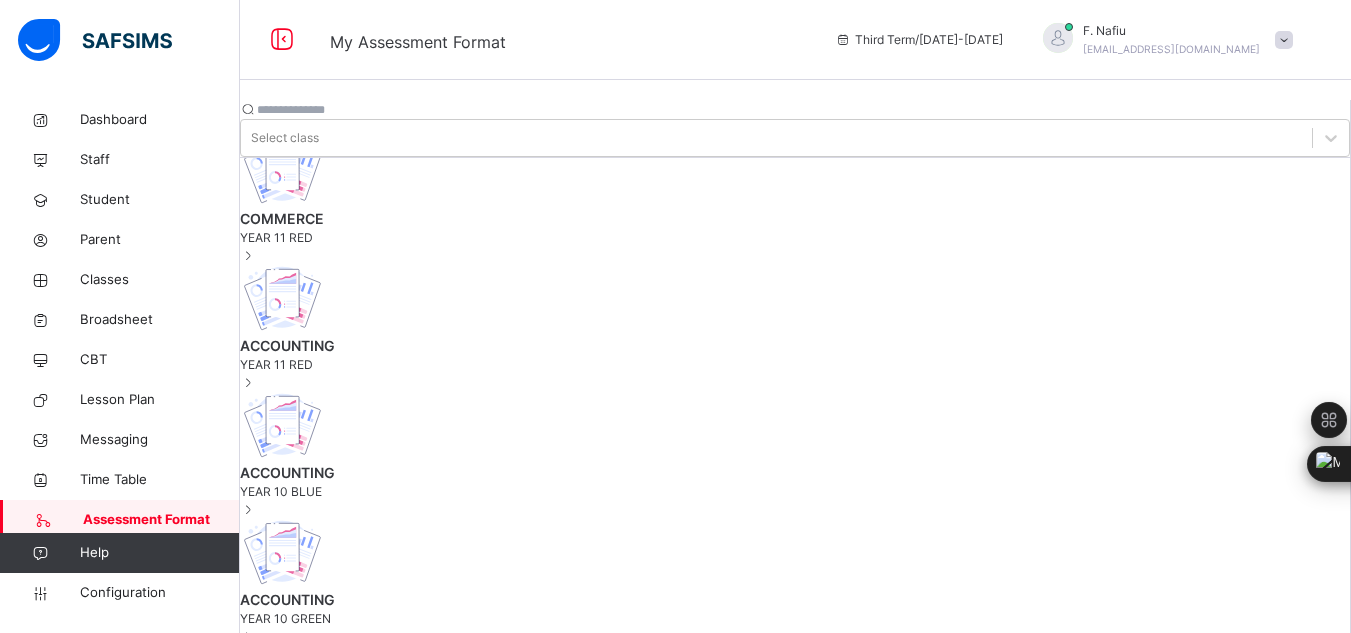 click on "CA   [ 40 %] EXAM   [ 60 %] CA   [ 40 %] EXAM   [ 60 %] CLASSWORK Max Score:  10 Collapse **** **  Weight (%)  31.6 %   Remove   **** **  Weight (%)  26.3 %   Remove   **** **  Weight (%)  21.1 %   Remove   **** **  Weight (%)  21.1 %   Remove   * Add assessment × Deleting Sub-assessment Note:  that this sub-assessment has scores in it.  Deleting  this sub-assessment will also  delete  the  scores  associated with it. Are you sure you want to continue? Cancel Yes, Delete sub-assessment. HOMEWORK Max Score:  10 Collapse **** **  Weight (%)  33.3 %   Remove   **** **  Weight (%)  66.7 %   Remove   Add assessment × Deleting Sub-assessment Note:  that this sub-assessment has scores in it.  Deleting  this sub-assessment will also  delete  the  scores  associated with it. Are you sure you want to continue? Cancel Yes, Delete sub-assessment. TEST Max Score:  20 Collapse ***** **  Weight (%)  100 %   Remove   Add assessment × Deleting Sub-assessment Note:  that this sub-assessment has scores in it.  Deleting  the" at bounding box center [795, 933] 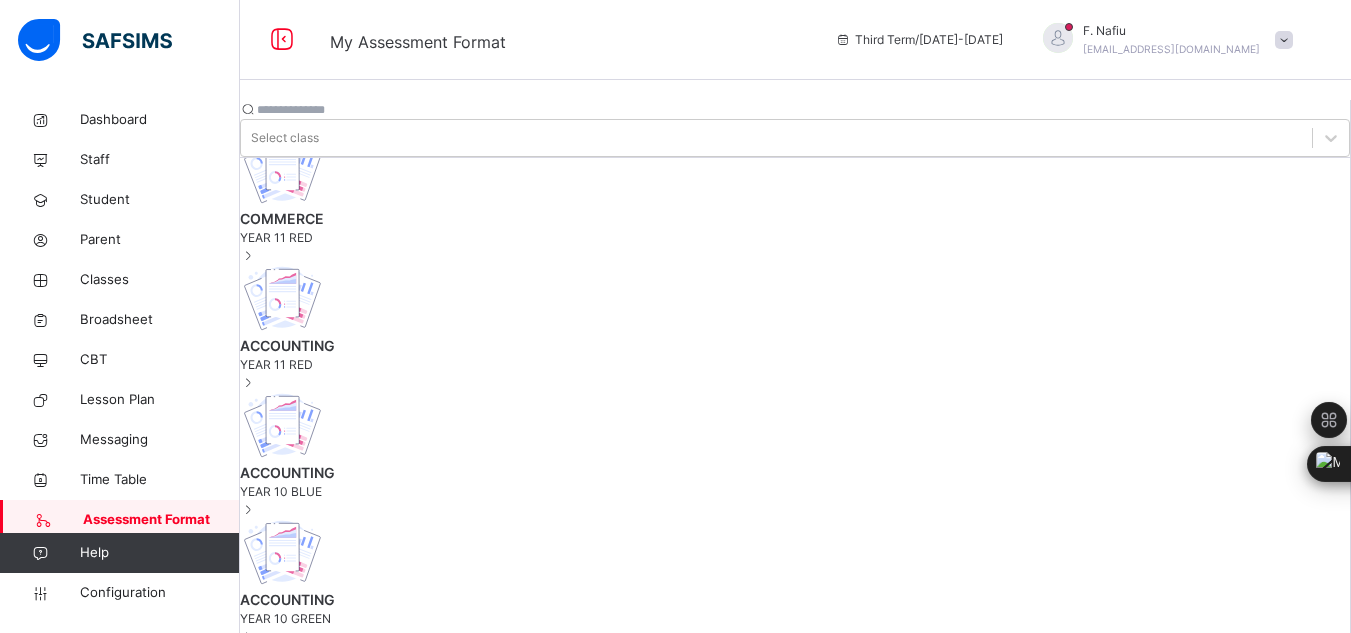 type on "****" 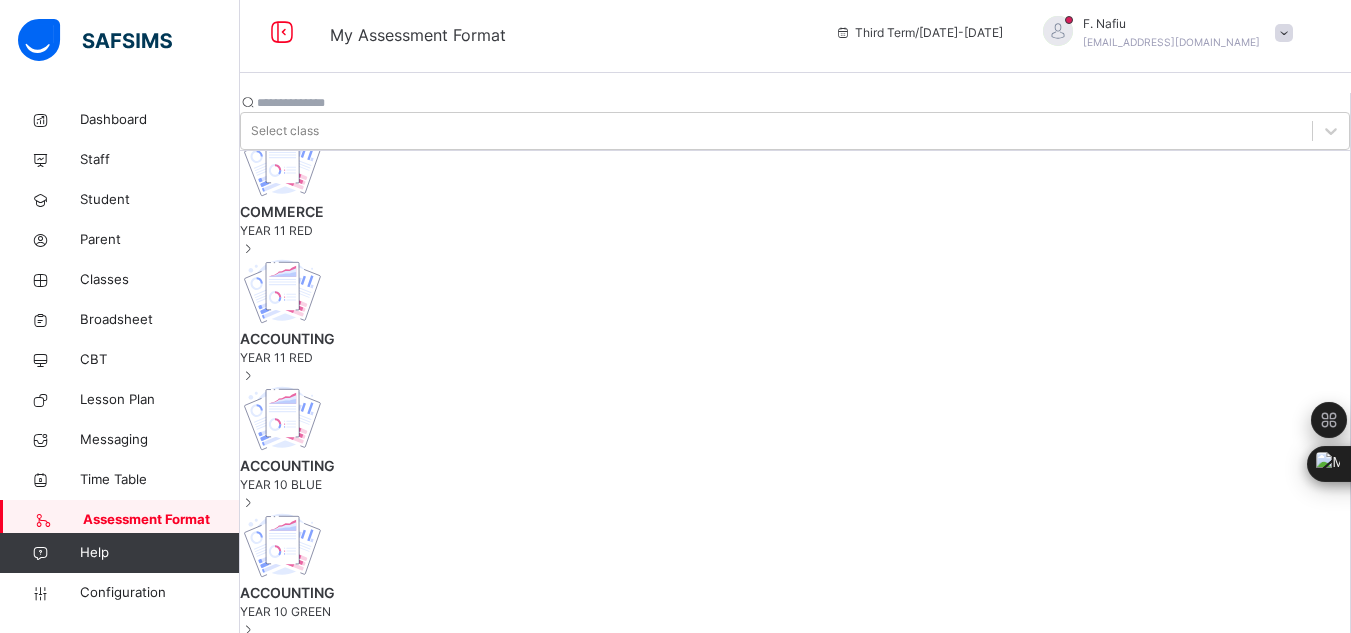 click at bounding box center (301, 1315) 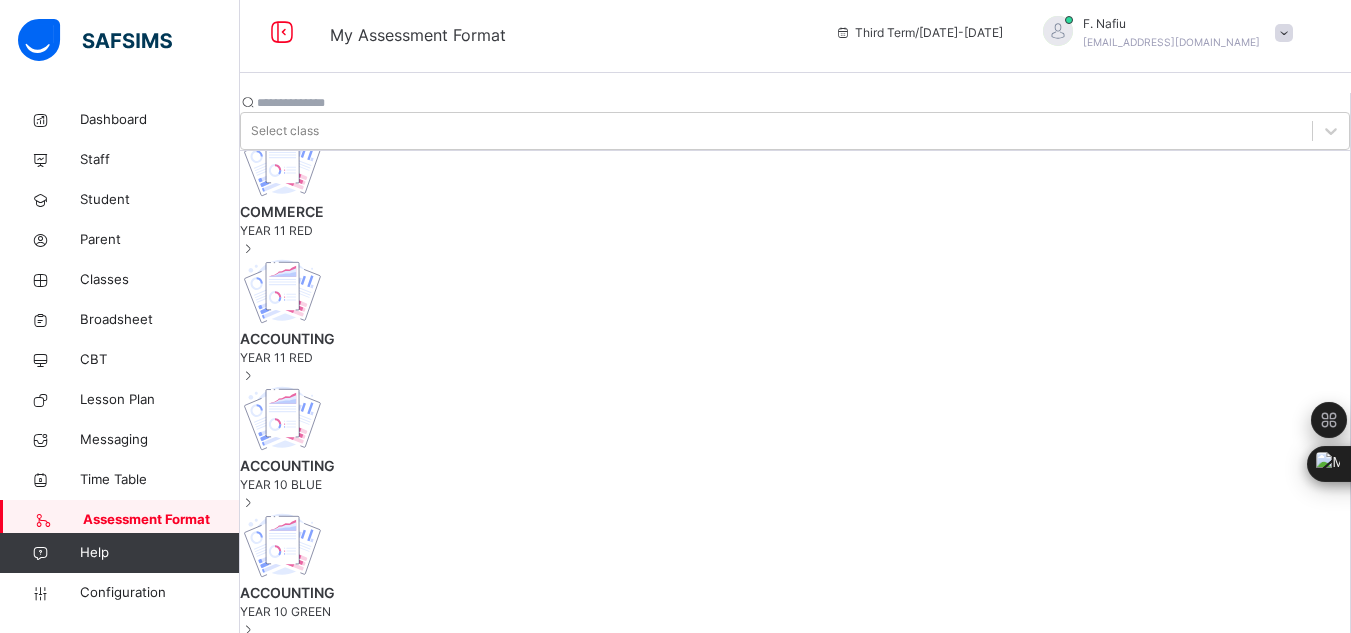 type on "**" 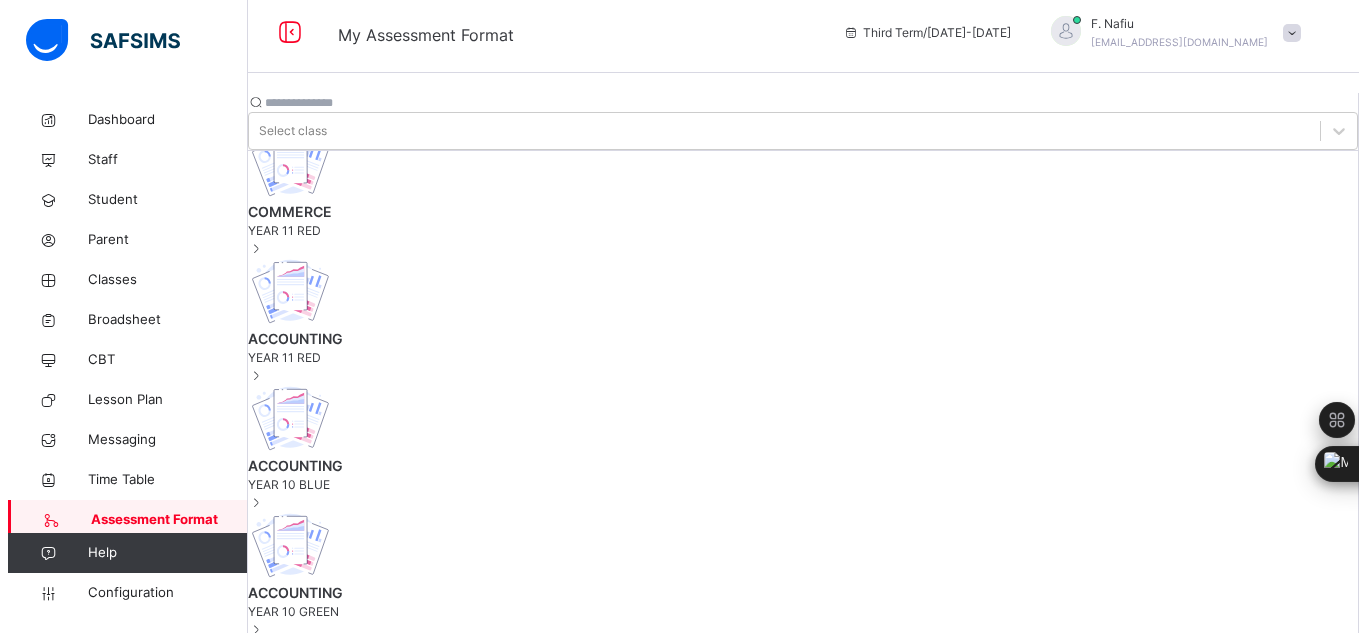 scroll, scrollTop: 0, scrollLeft: 0, axis: both 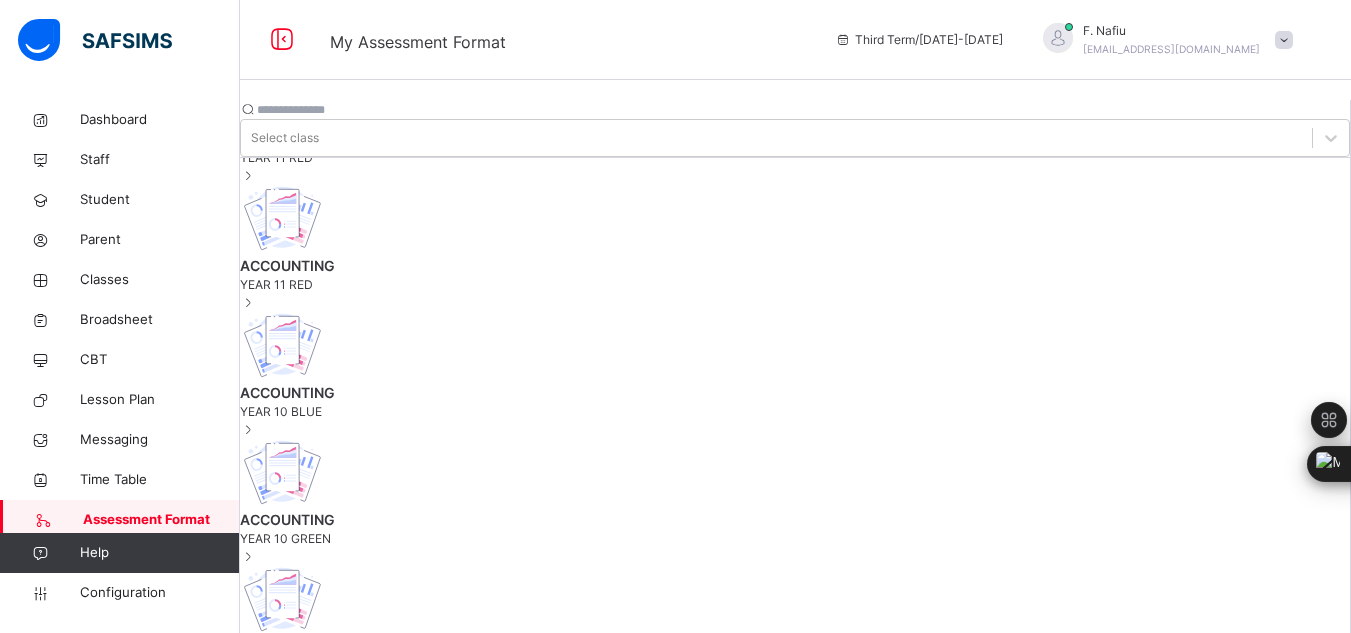 click on "YEAR 11 YELLOW" at bounding box center [795, 793] 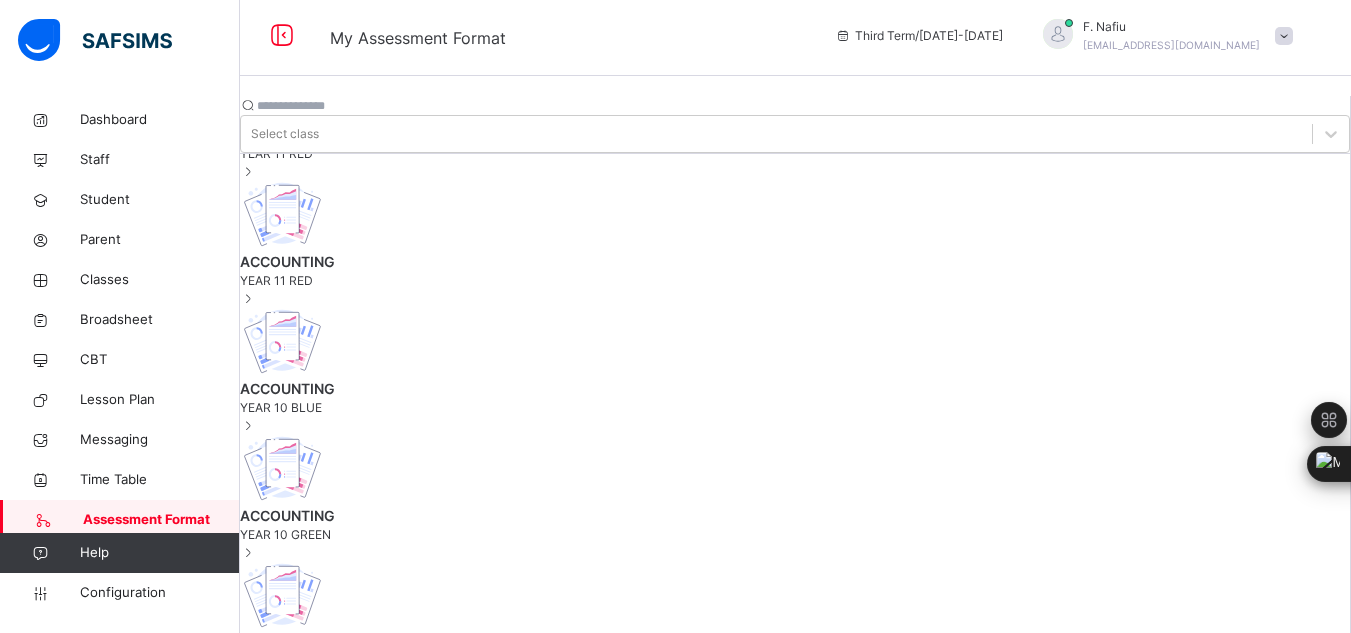 scroll, scrollTop: 7, scrollLeft: 0, axis: vertical 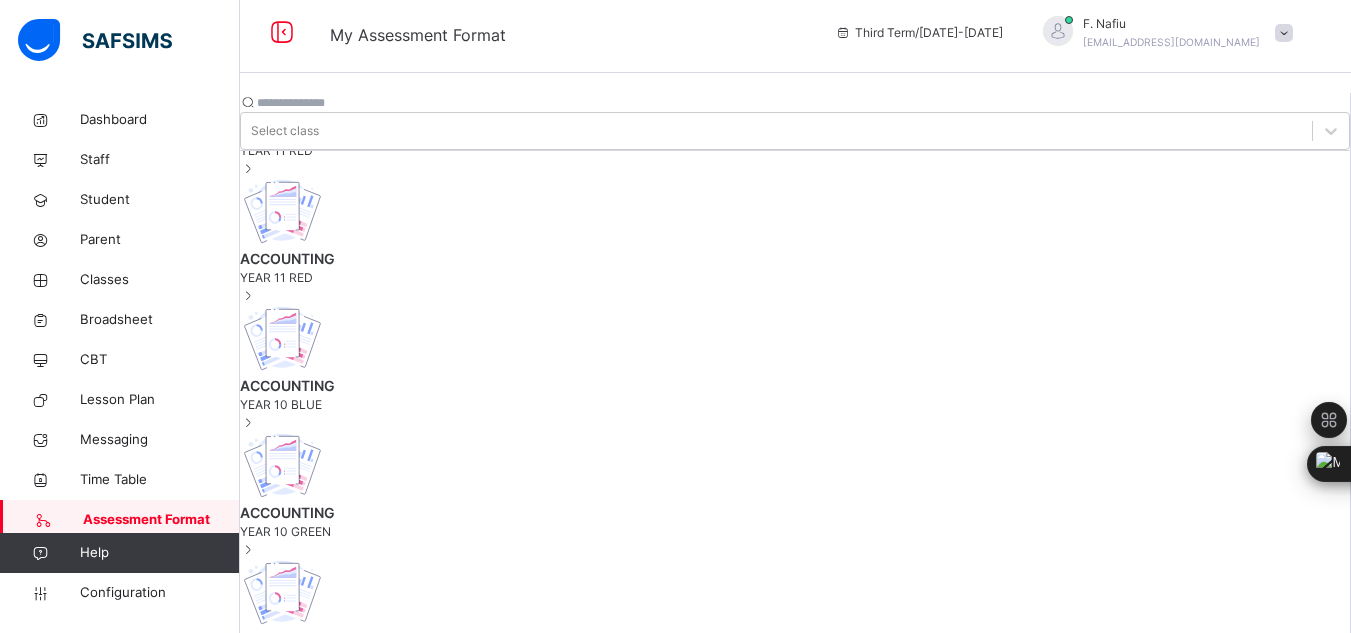 click at bounding box center [301, 1315] 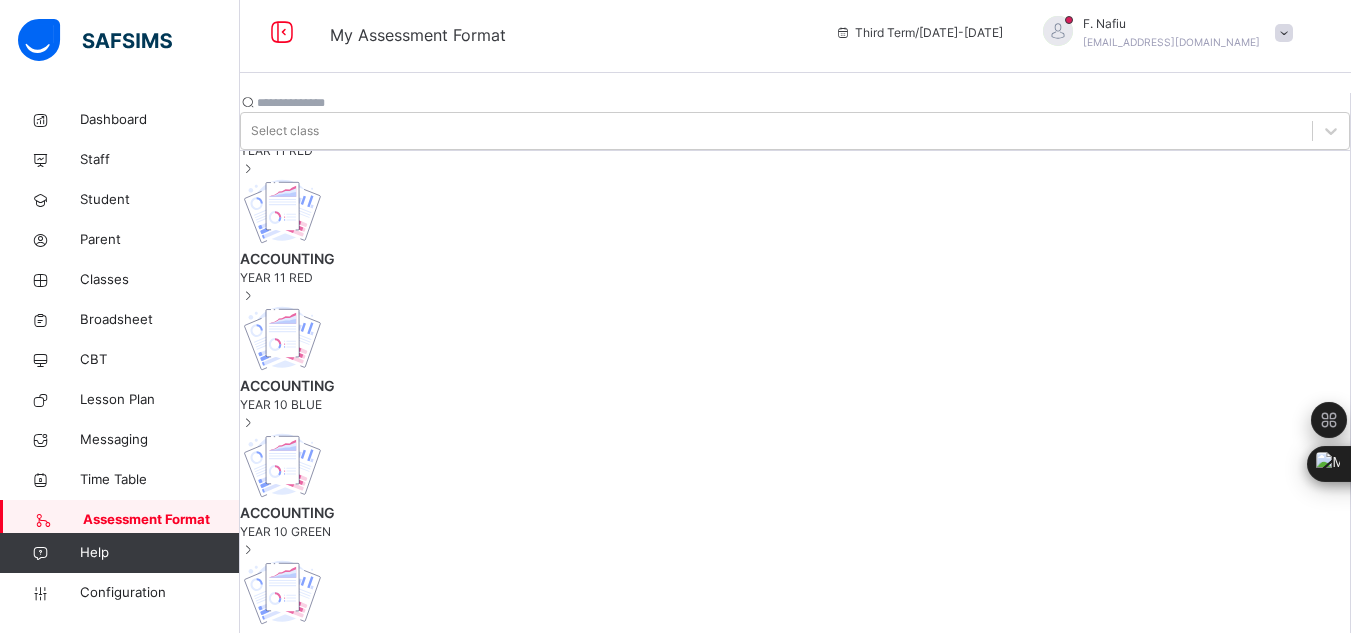 type on "*****" 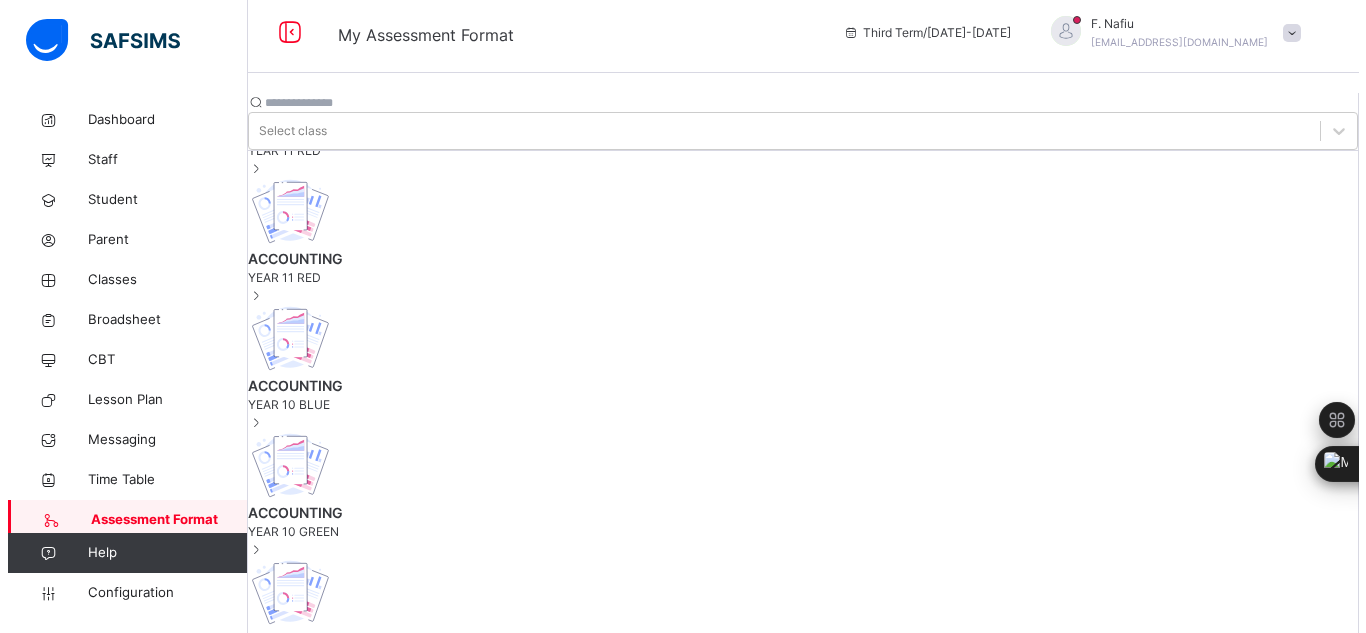 scroll, scrollTop: 0, scrollLeft: 0, axis: both 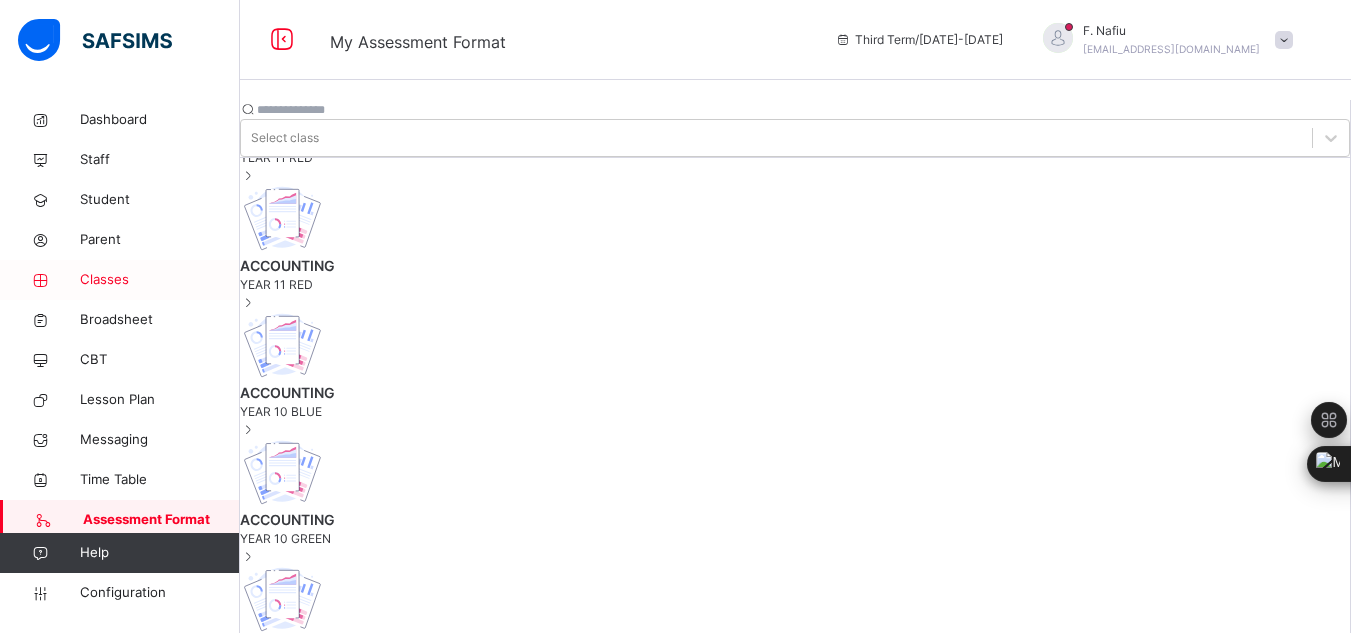 click on "Classes" at bounding box center [160, 280] 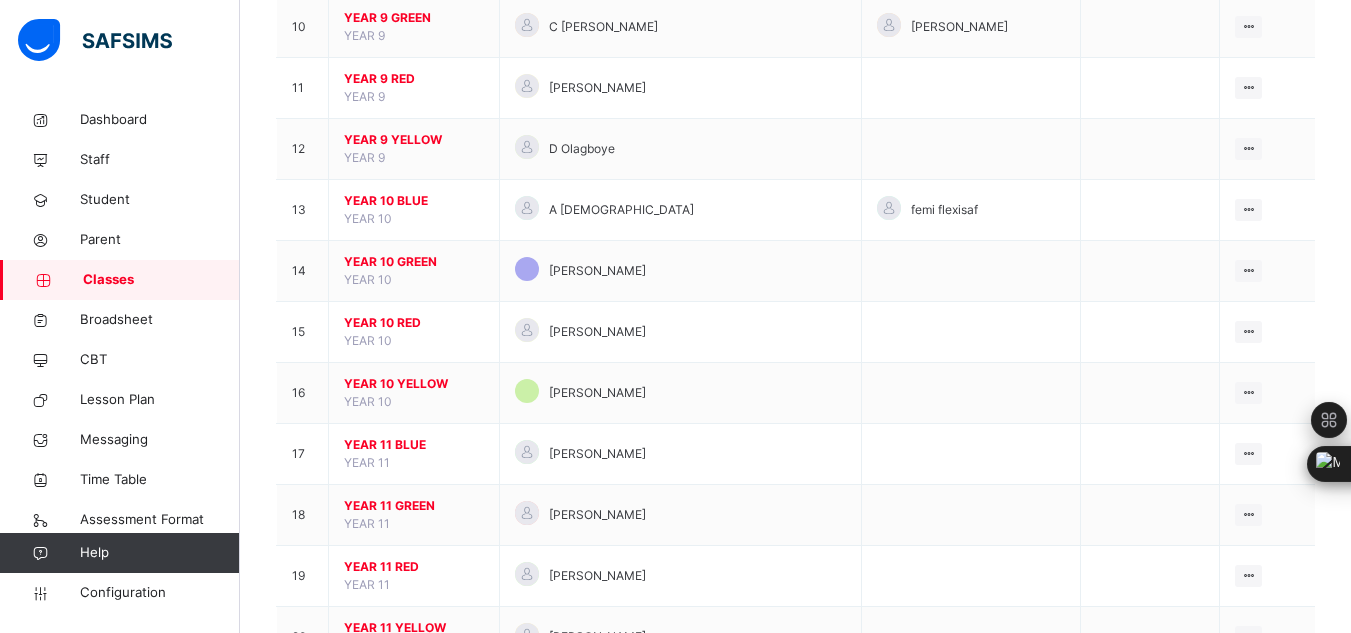 scroll, scrollTop: 800, scrollLeft: 0, axis: vertical 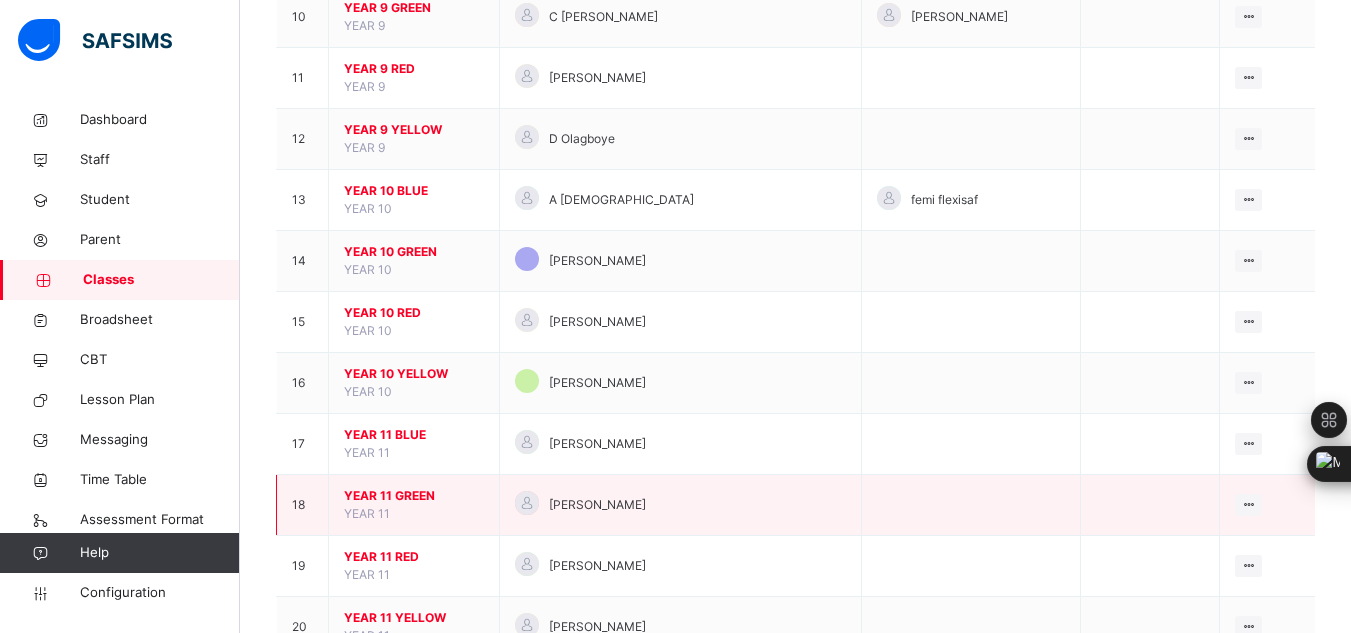click on "YEAR 11   GREEN" at bounding box center (414, 496) 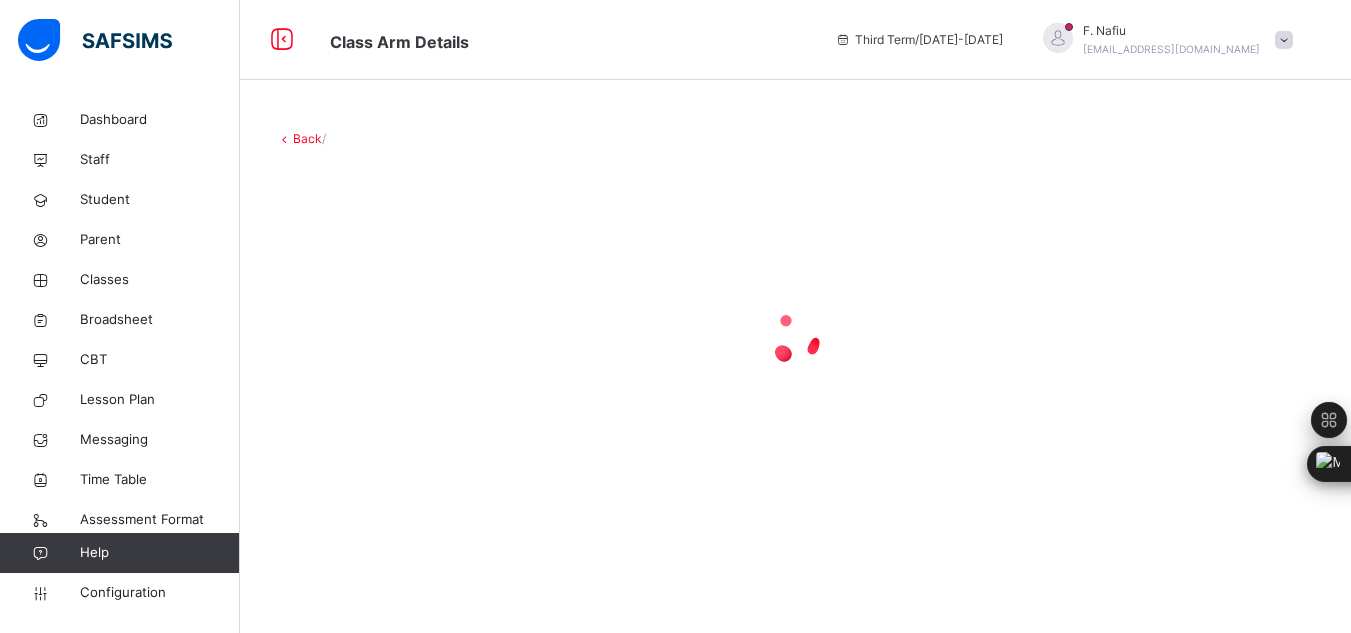 scroll, scrollTop: 0, scrollLeft: 0, axis: both 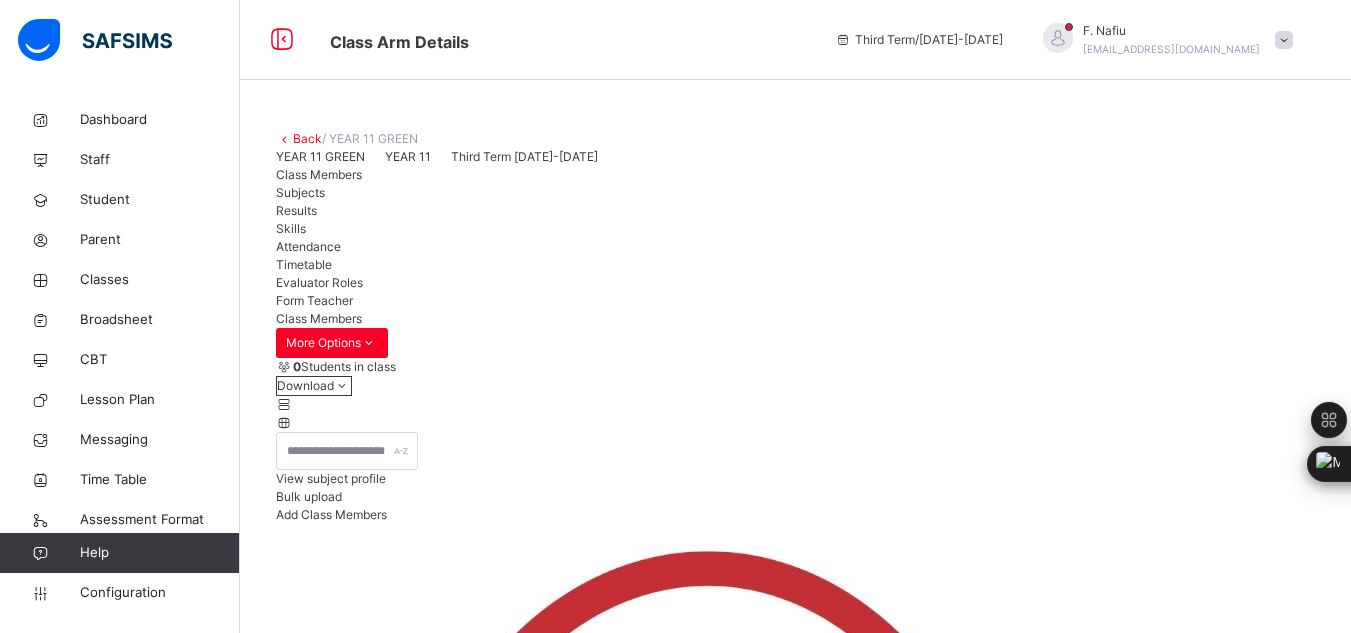 click on "Subjects" at bounding box center (300, 192) 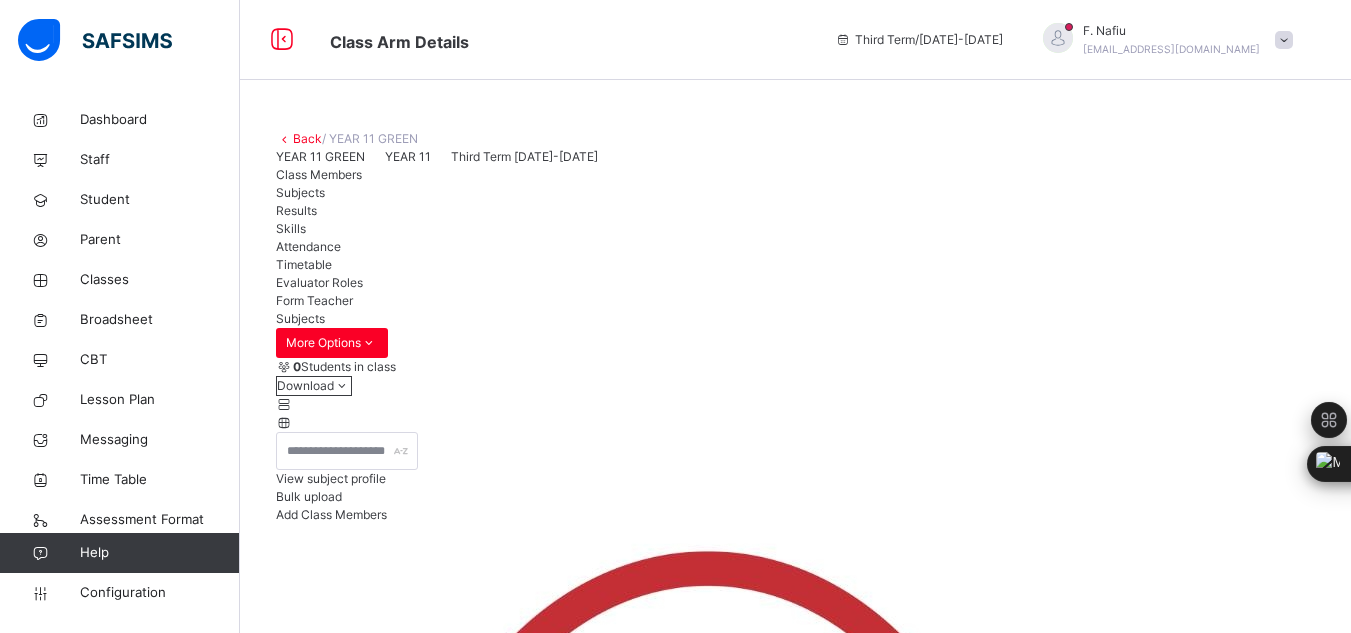 click on "Assess Students" at bounding box center [1253, 3163] 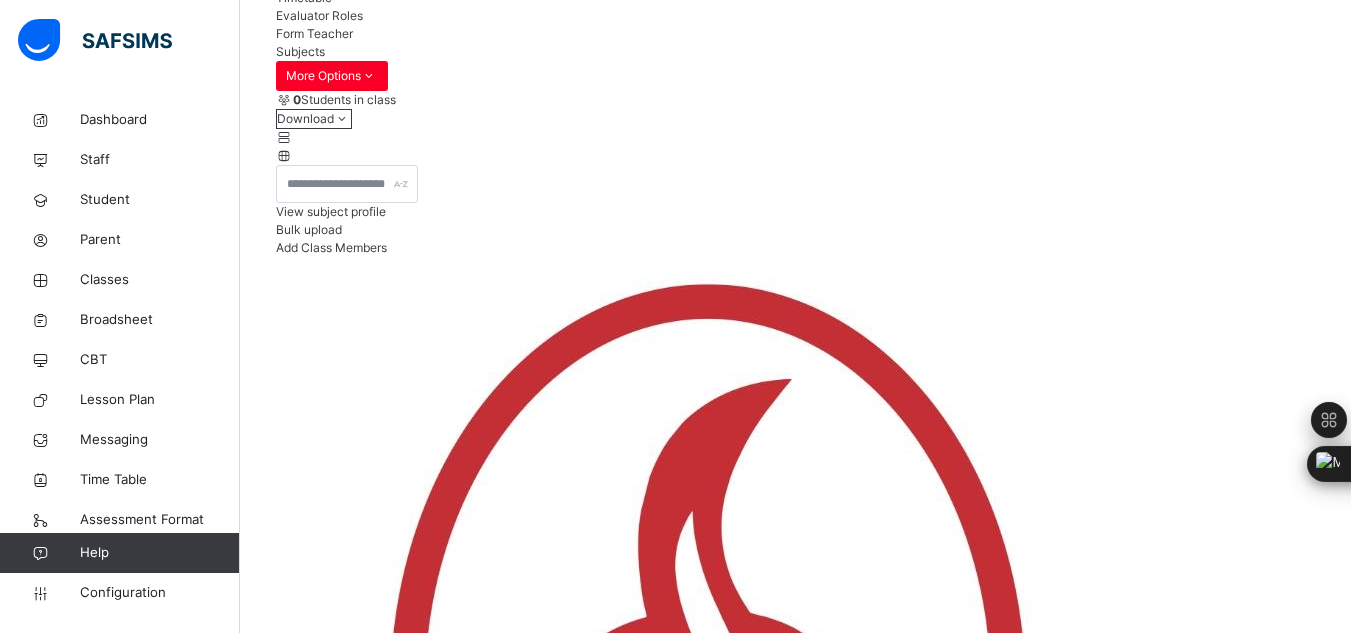 scroll, scrollTop: 307, scrollLeft: 0, axis: vertical 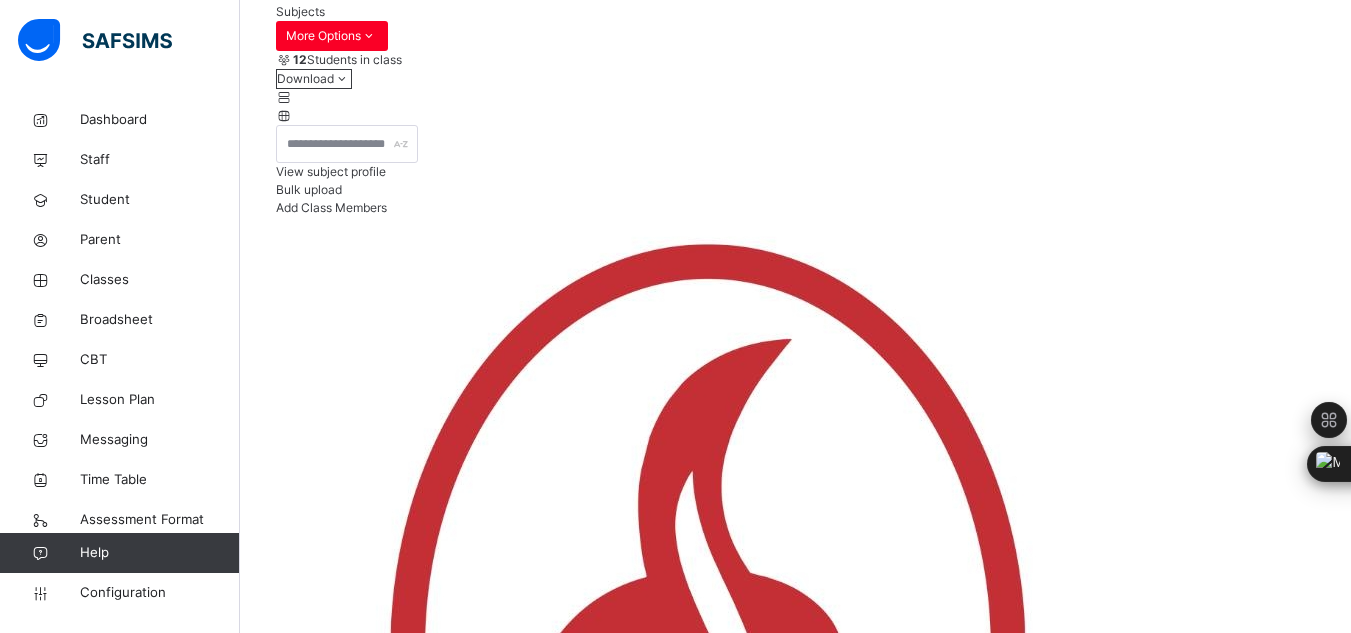 click at bounding box center [1024, 6790] 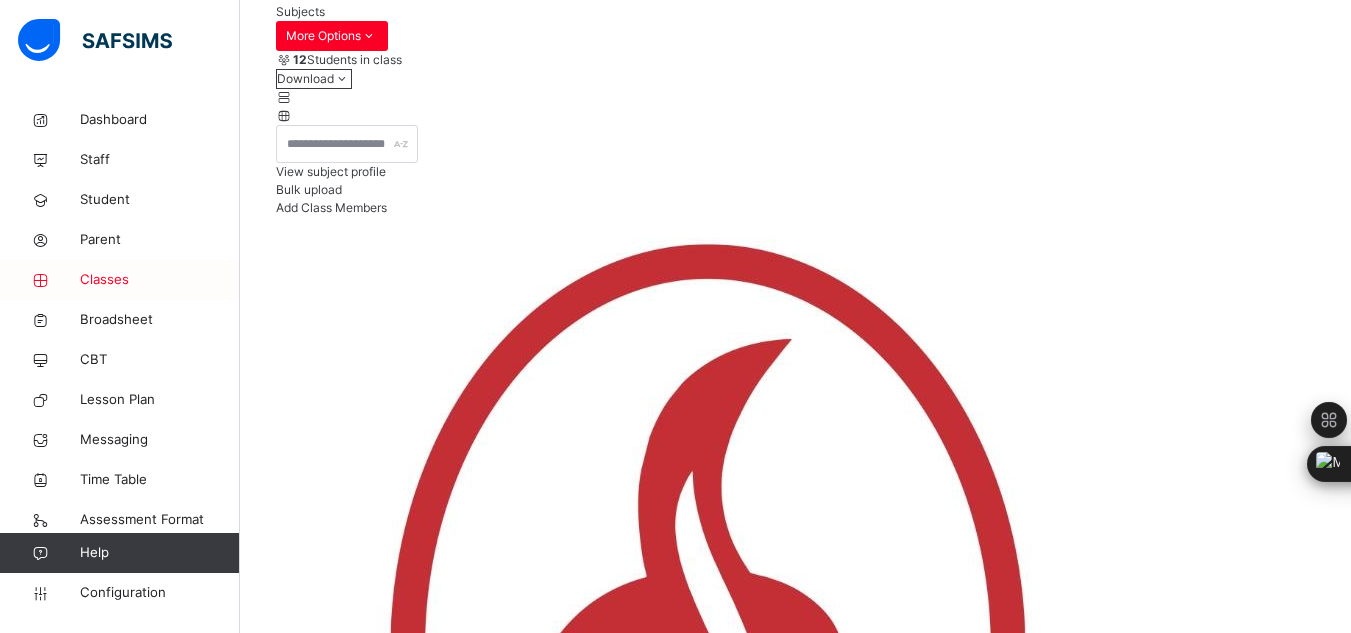 click on "Classes" at bounding box center (160, 280) 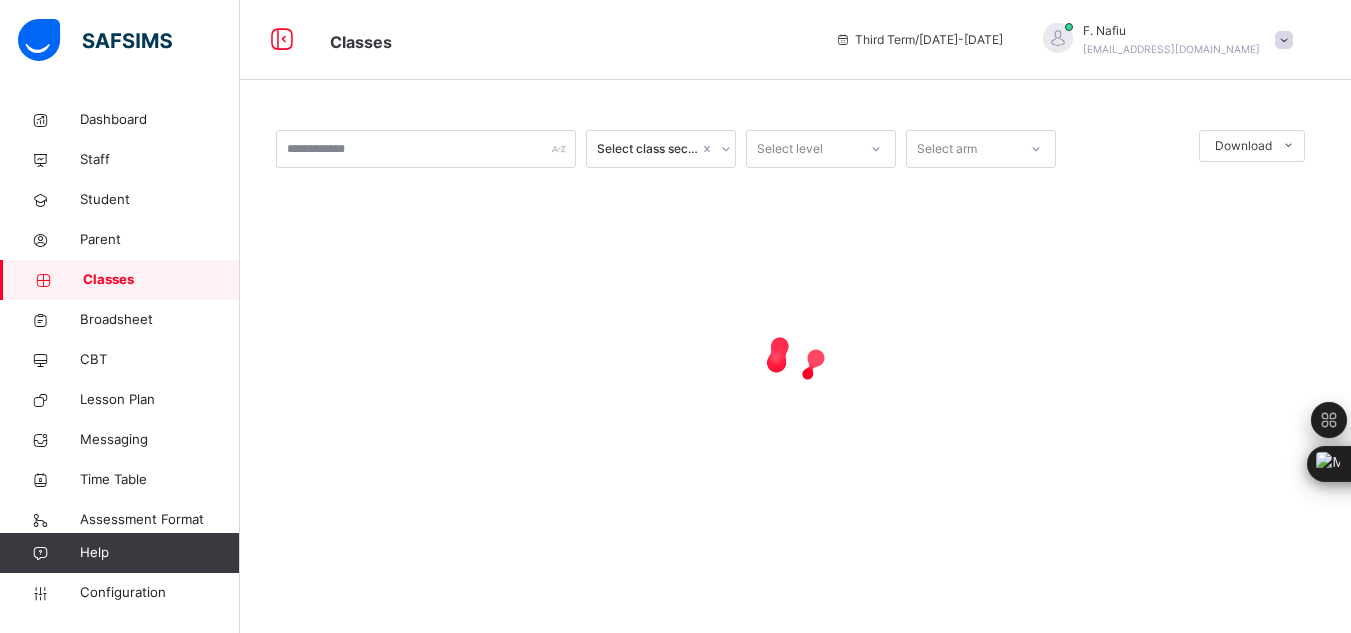 scroll, scrollTop: 0, scrollLeft: 0, axis: both 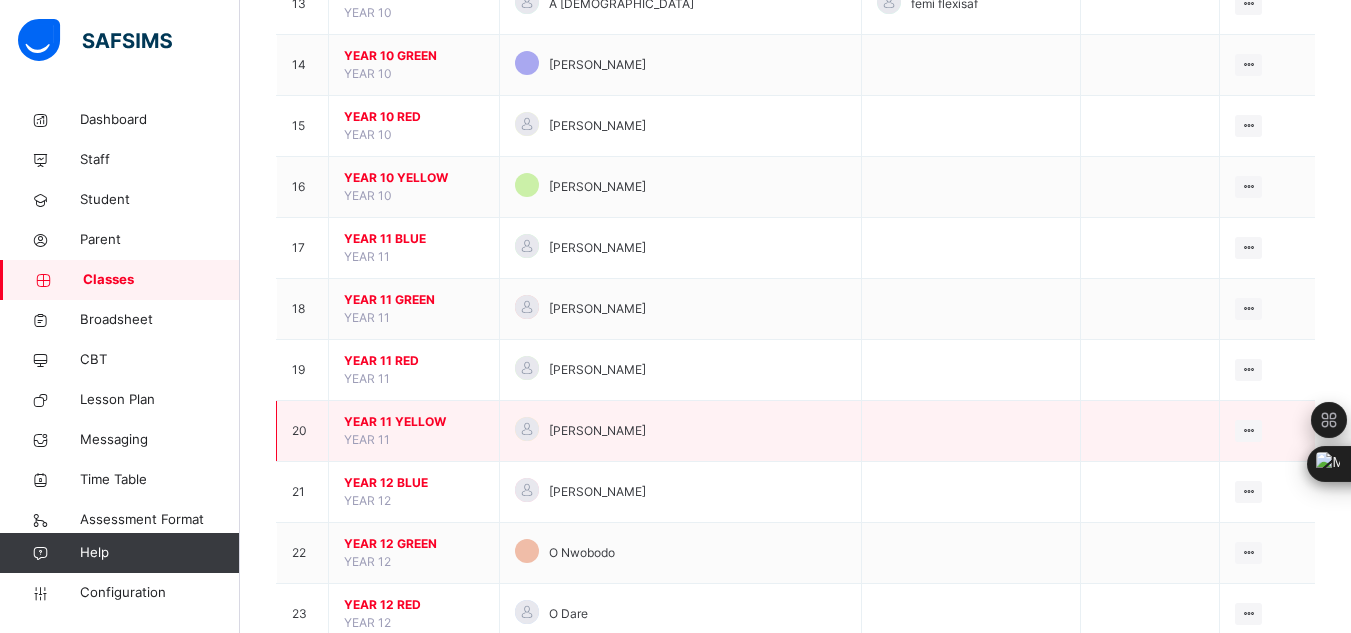 click on "YEAR 11   YELLOW" at bounding box center [414, 422] 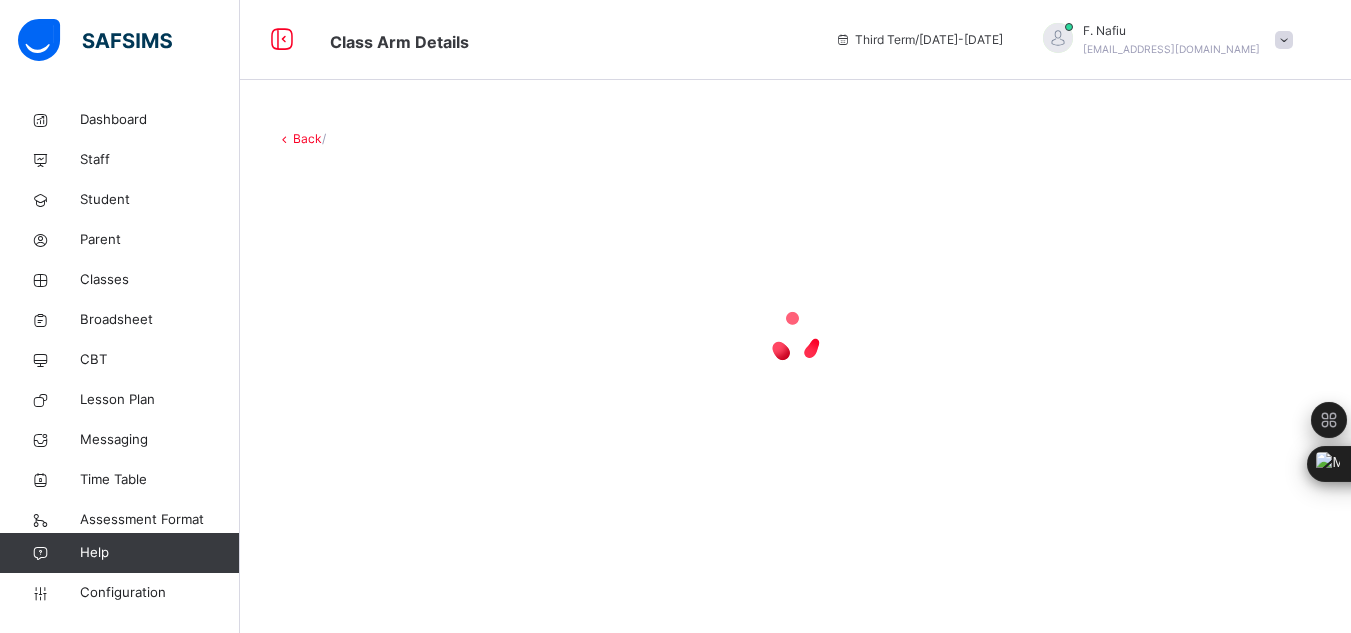 scroll, scrollTop: 0, scrollLeft: 0, axis: both 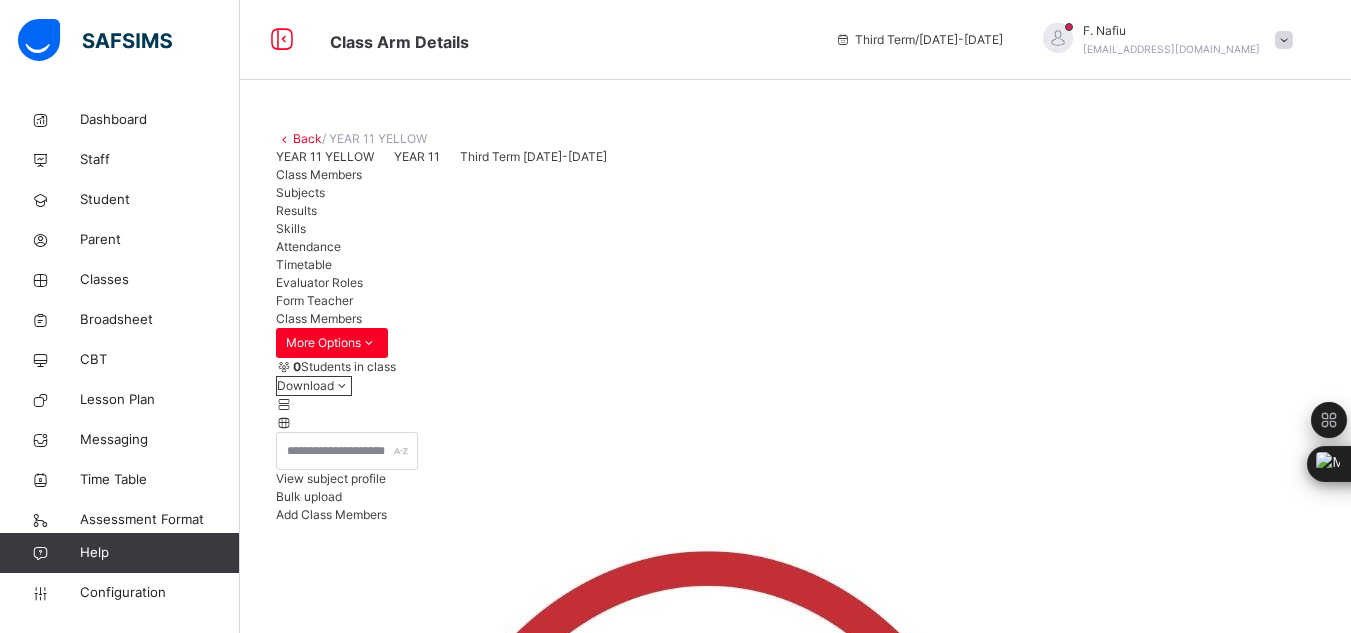 click on "Subjects" at bounding box center [300, 192] 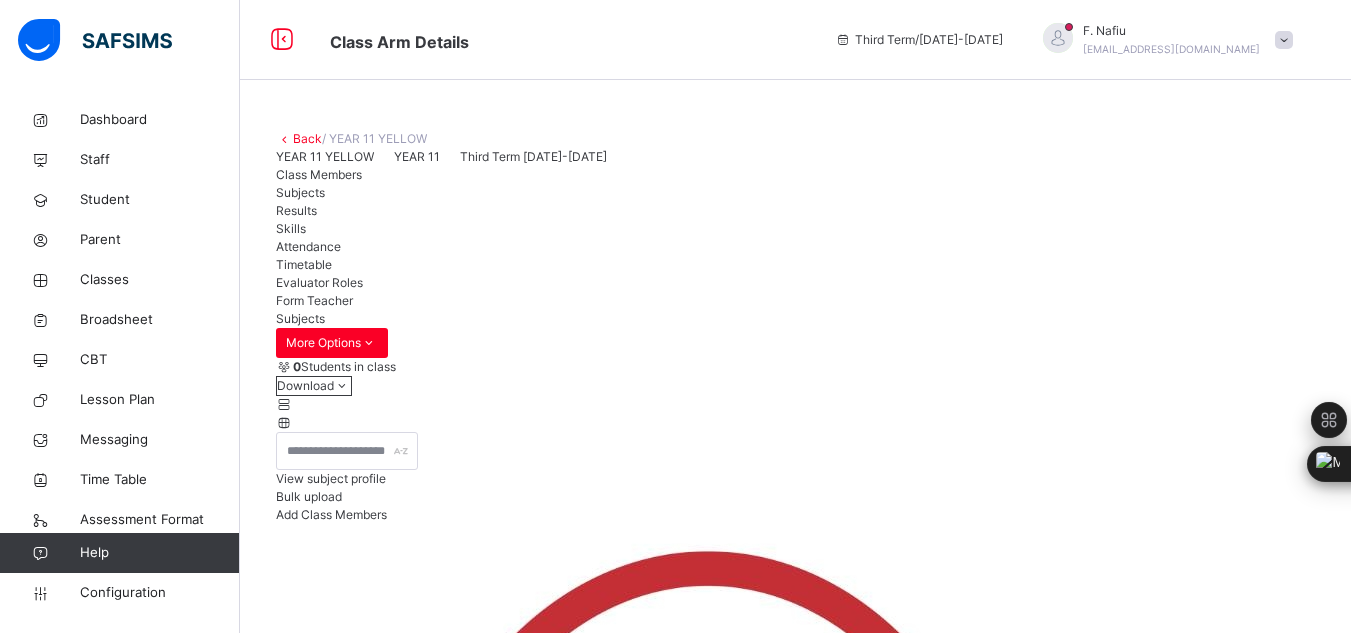click on "Assess Students" at bounding box center (1253, 3383) 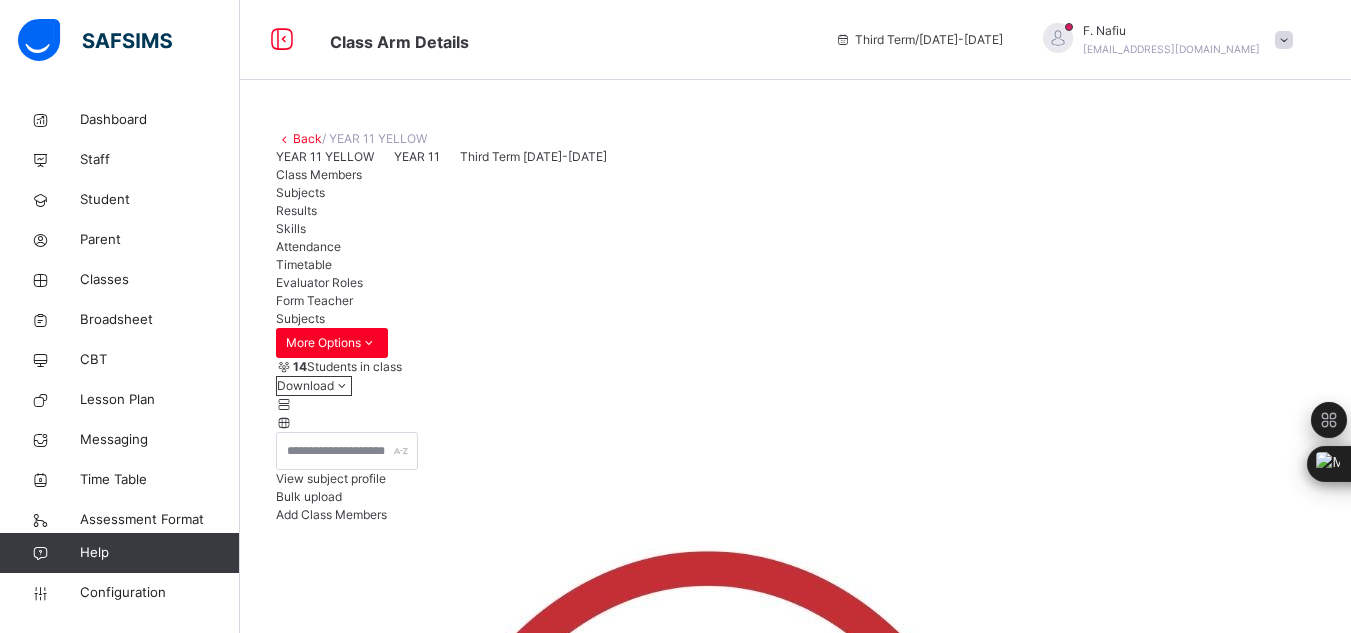 scroll, scrollTop: 0, scrollLeft: 25, axis: horizontal 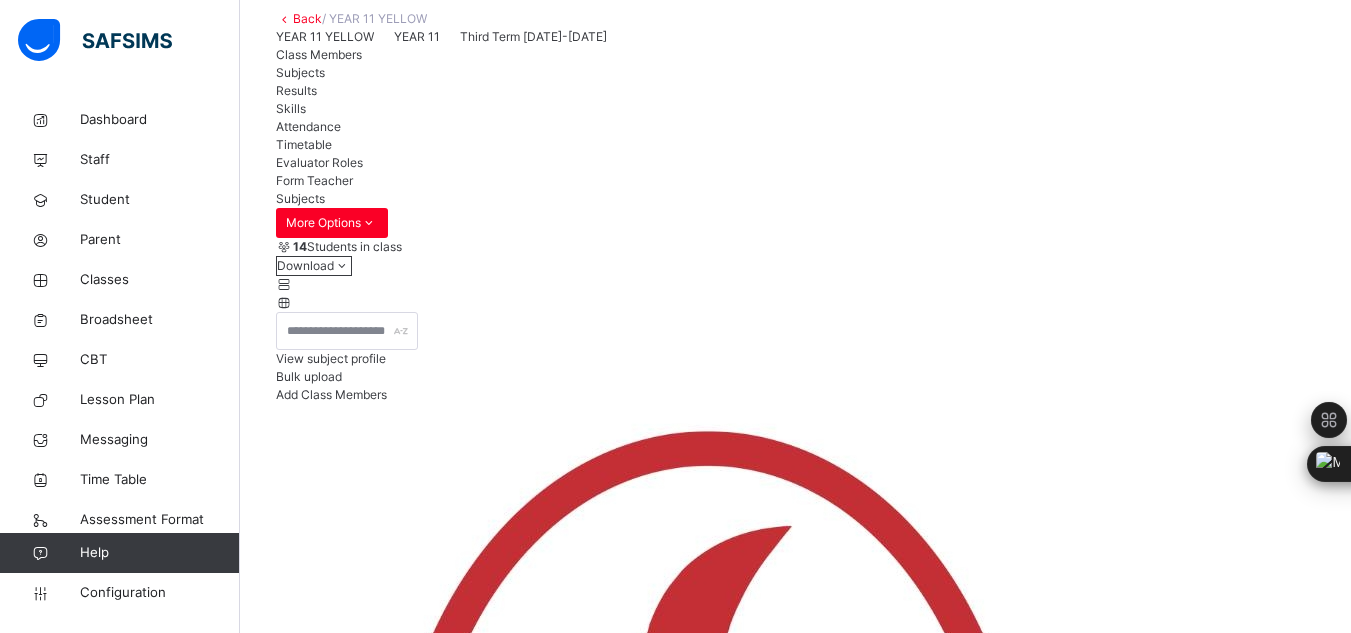 click at bounding box center (2518, 7206) 